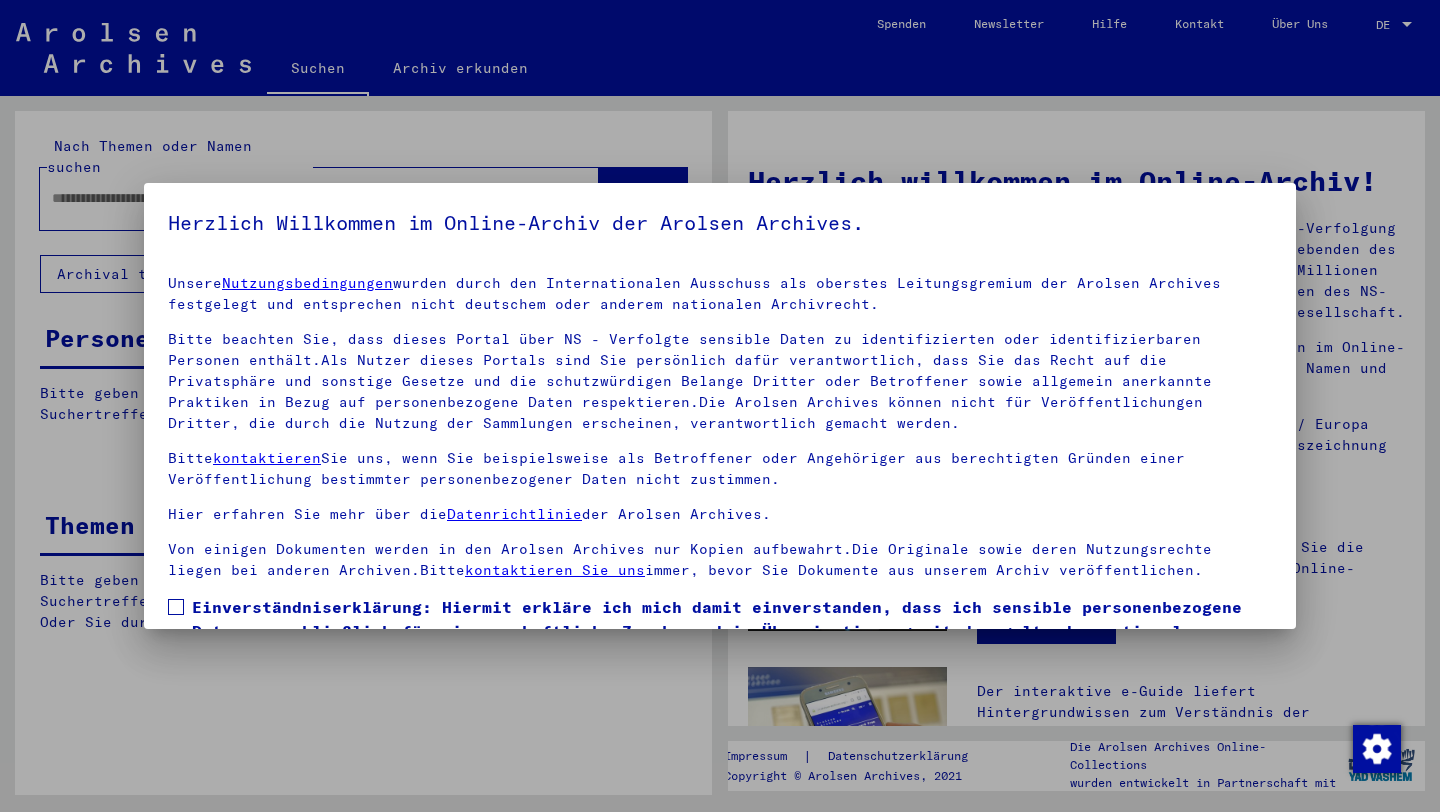 scroll, scrollTop: 0, scrollLeft: 0, axis: both 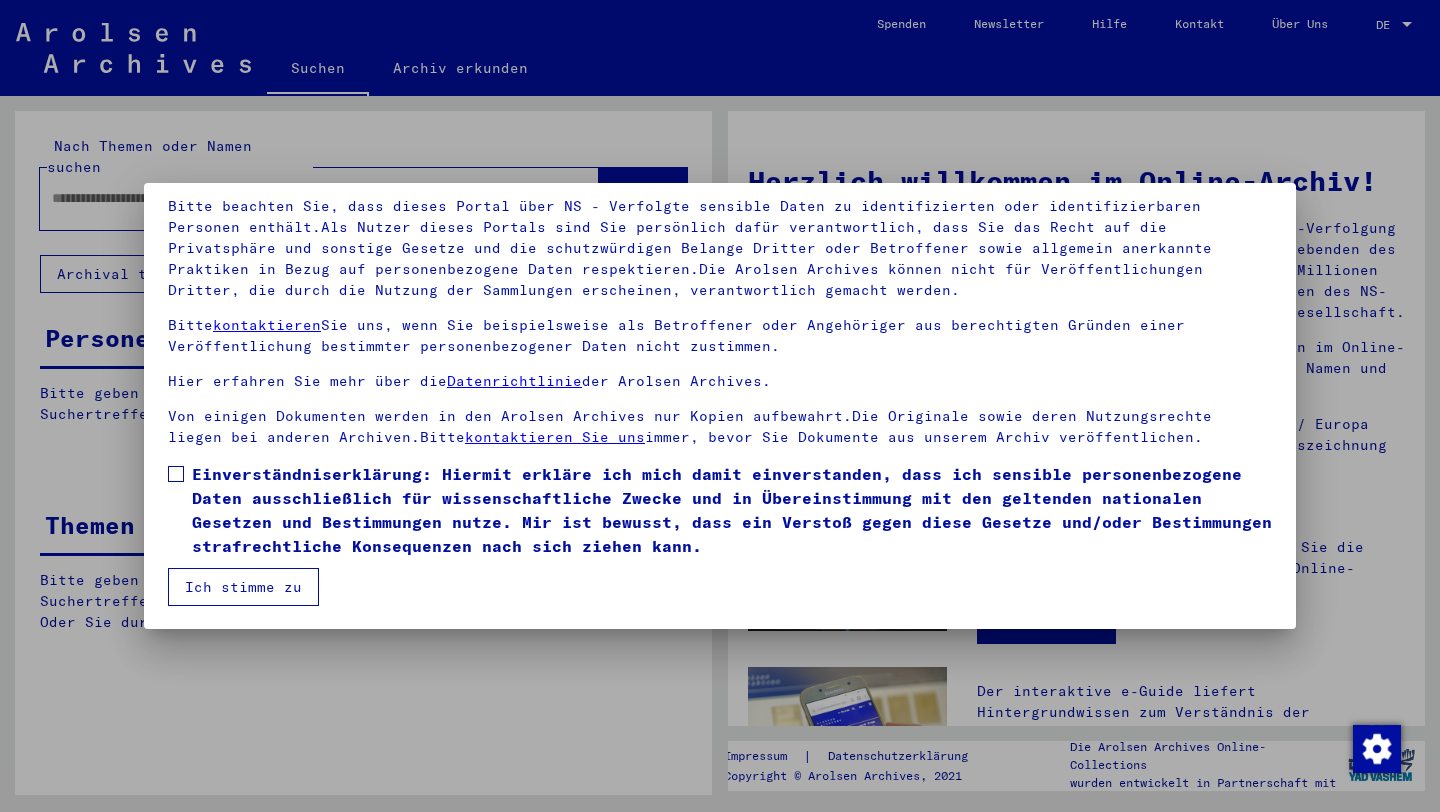 click on "Einverständniserklärung: Hiermit erkläre ich mich damit einverstanden, dass ich sensible personenbezogene Daten ausschließlich für wissenschaftliche Zwecke und in Übereinstimmung mit den geltenden nationalen Gesetzen und Bestimmungen nutze. Mir ist bewusst, dass ein Verstoß gegen diese Gesetze und/oder Bestimmungen strafrechtliche Konsequenzen nach sich ziehen kann." at bounding box center [732, 510] 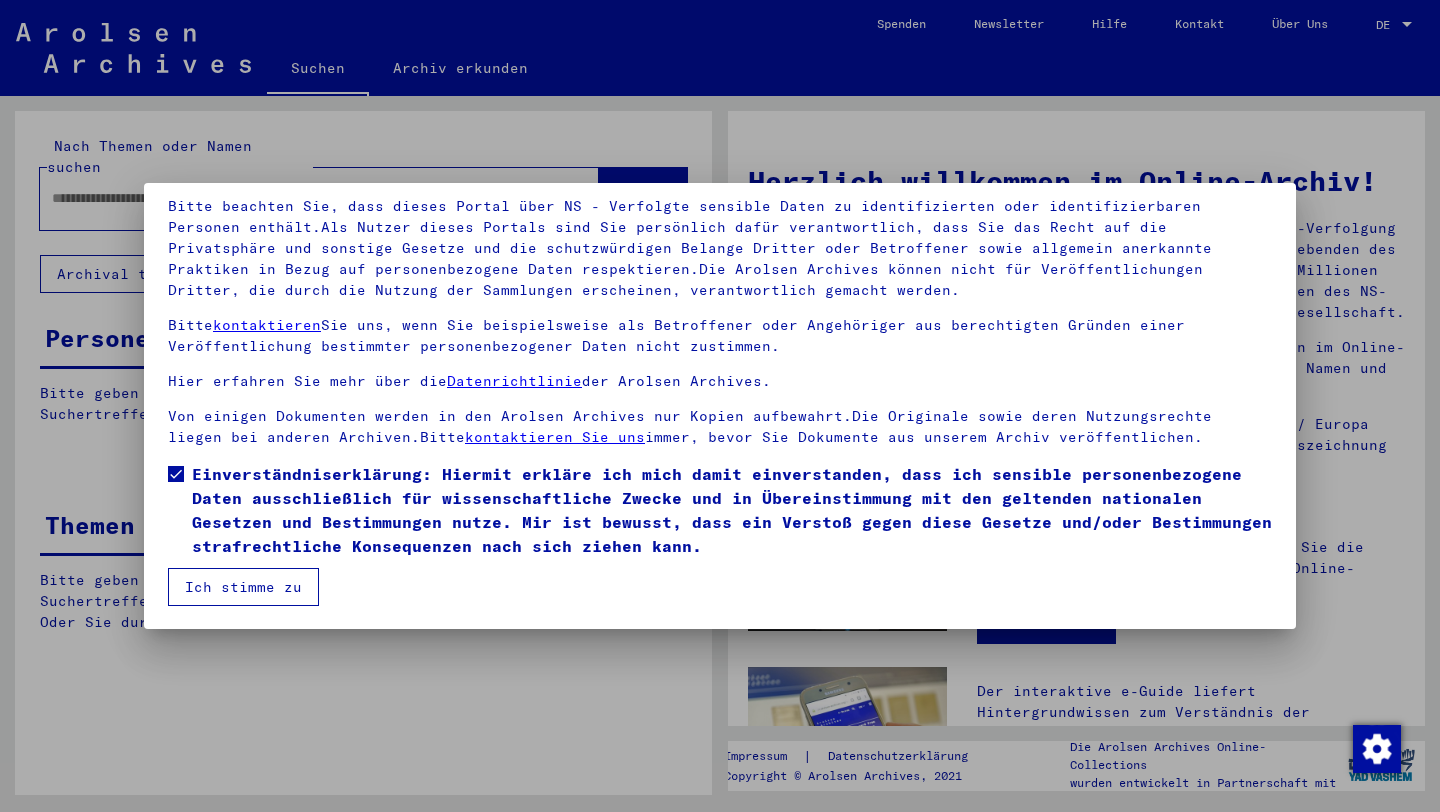 click on "Ich stimme zu" at bounding box center (243, 587) 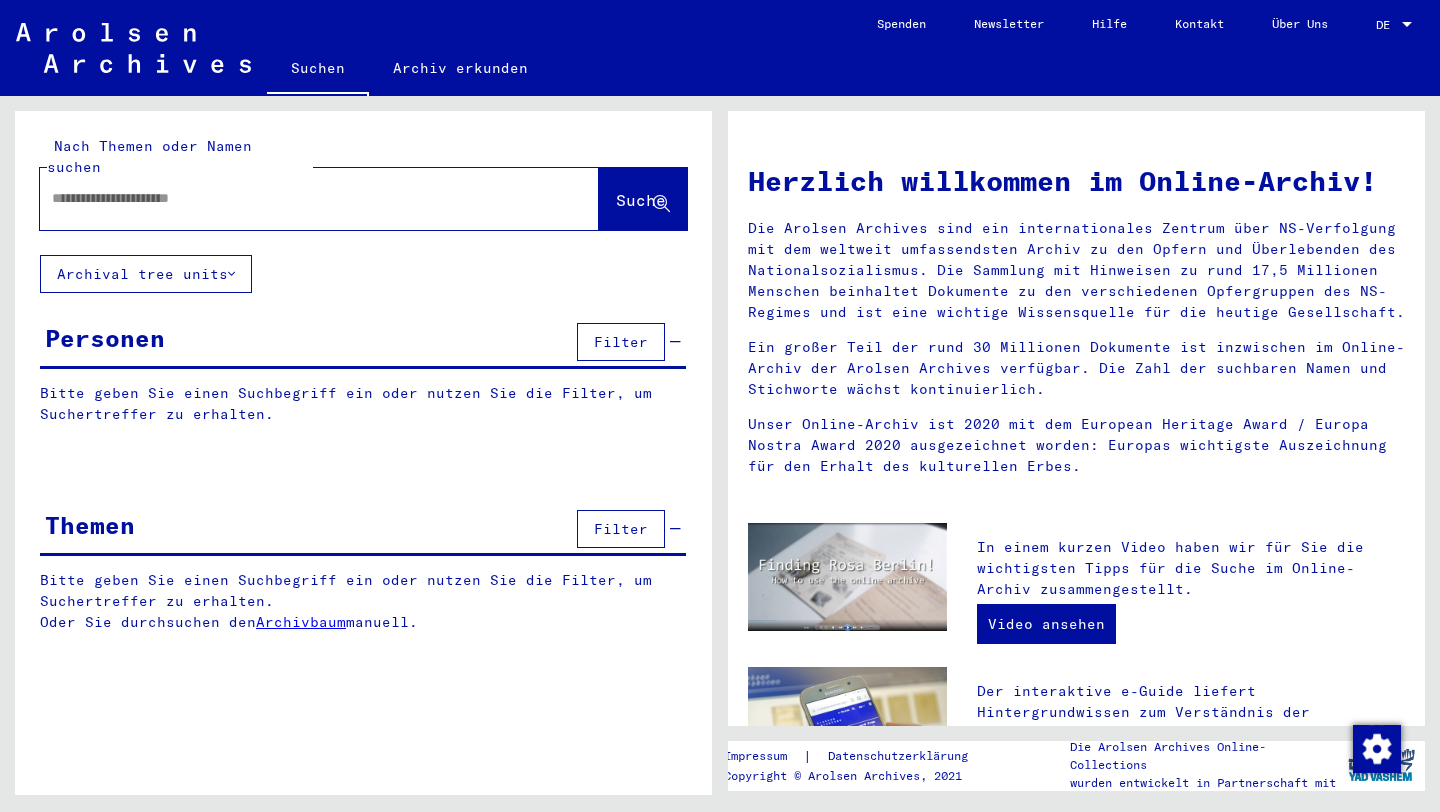 click 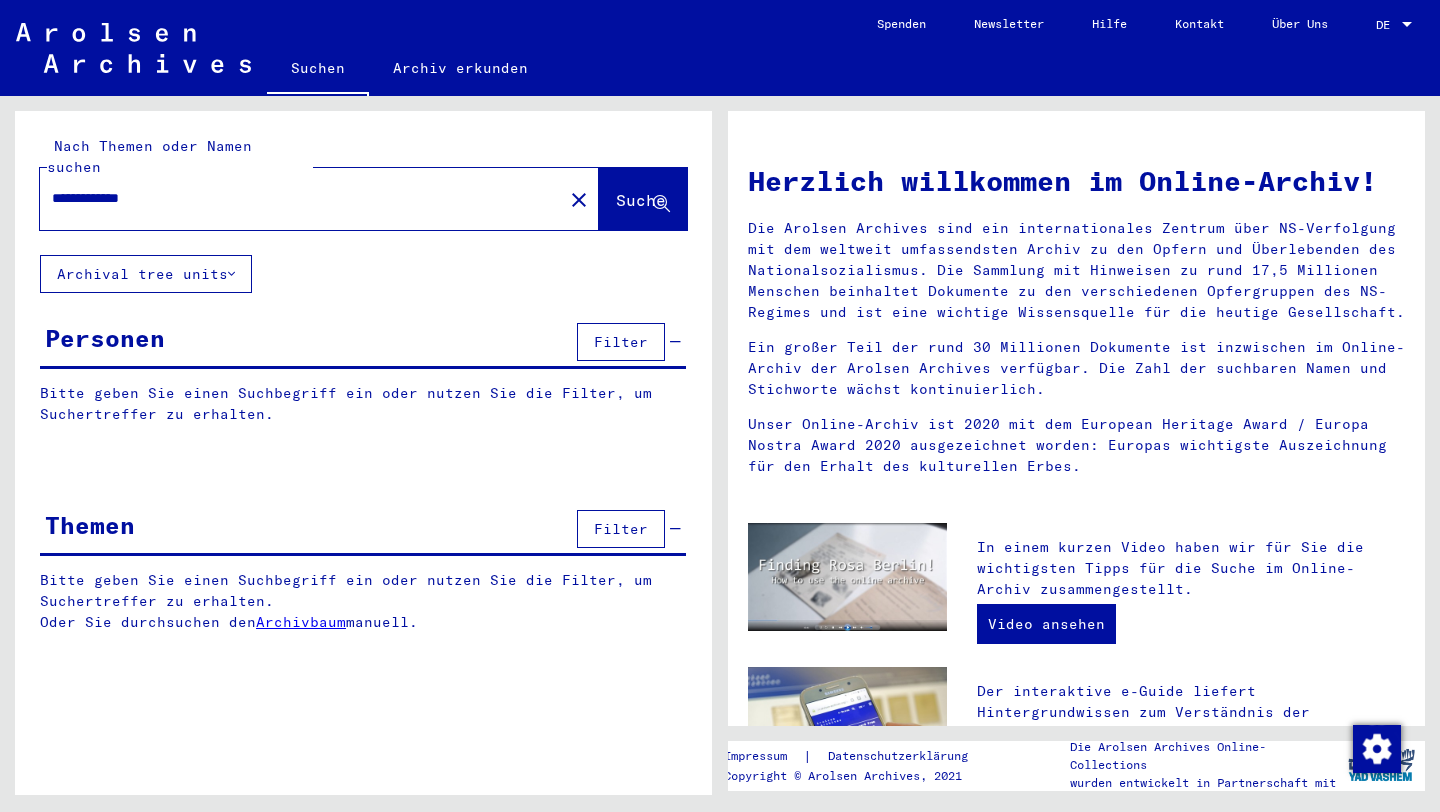 type on "**********" 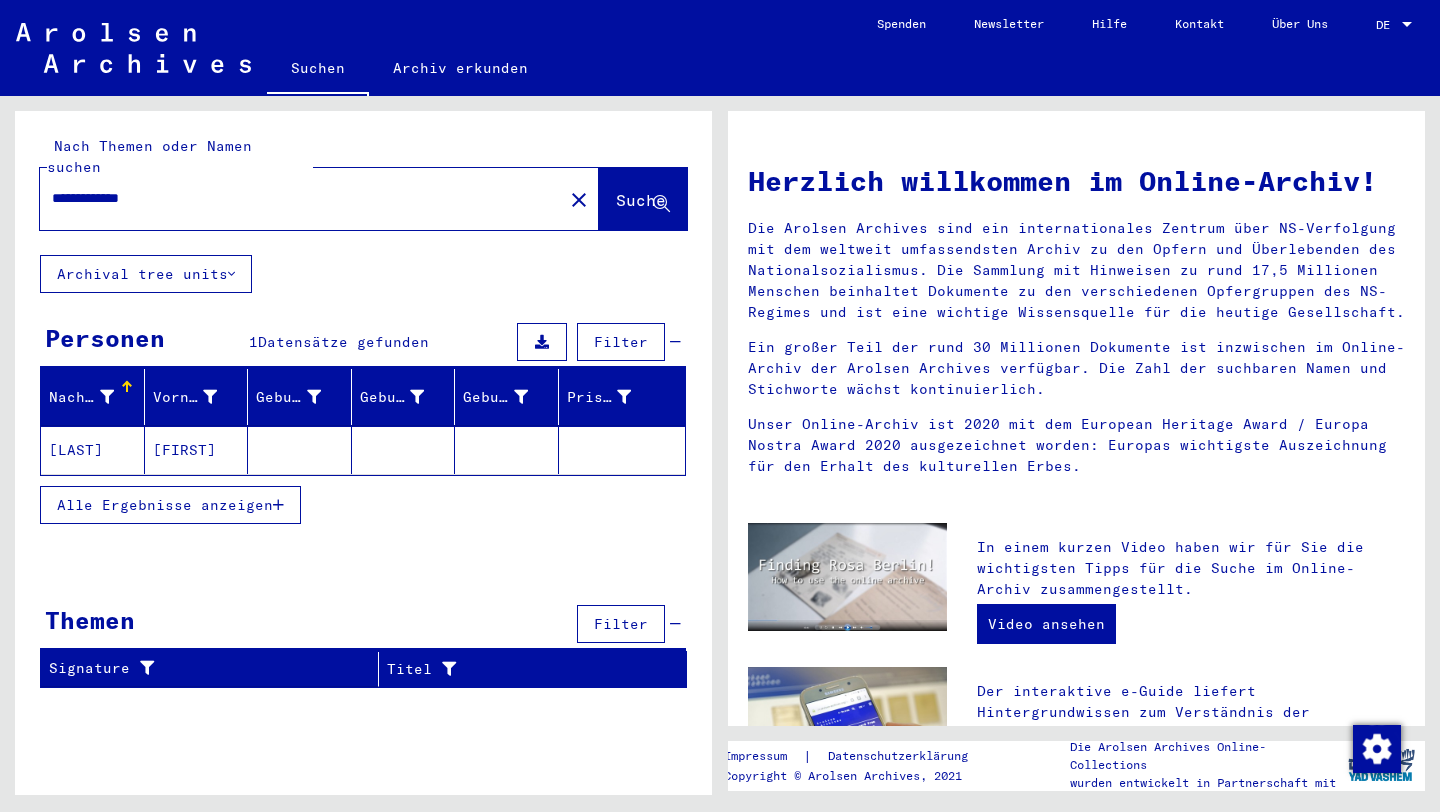 click on "[FIRST]" 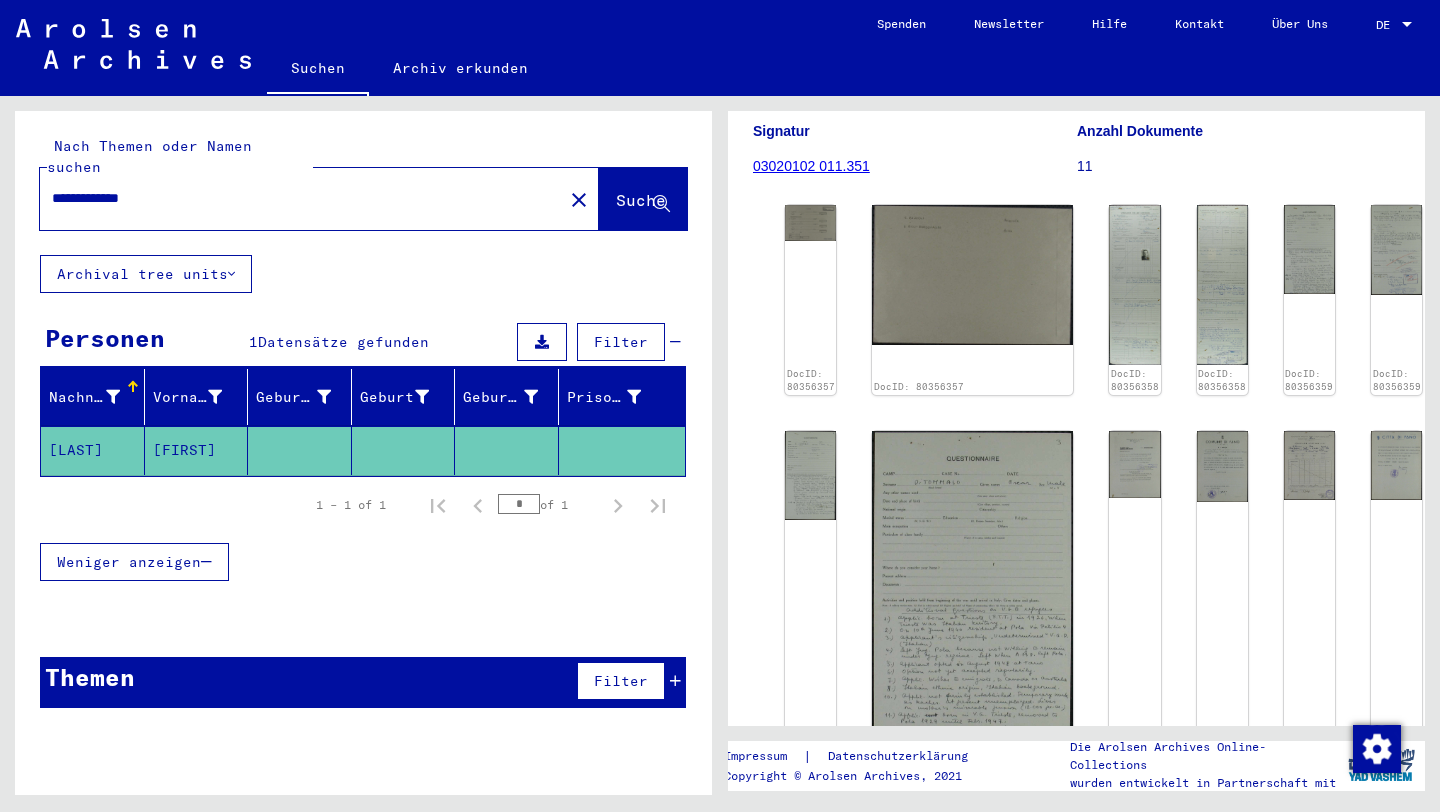 scroll, scrollTop: 158, scrollLeft: 0, axis: vertical 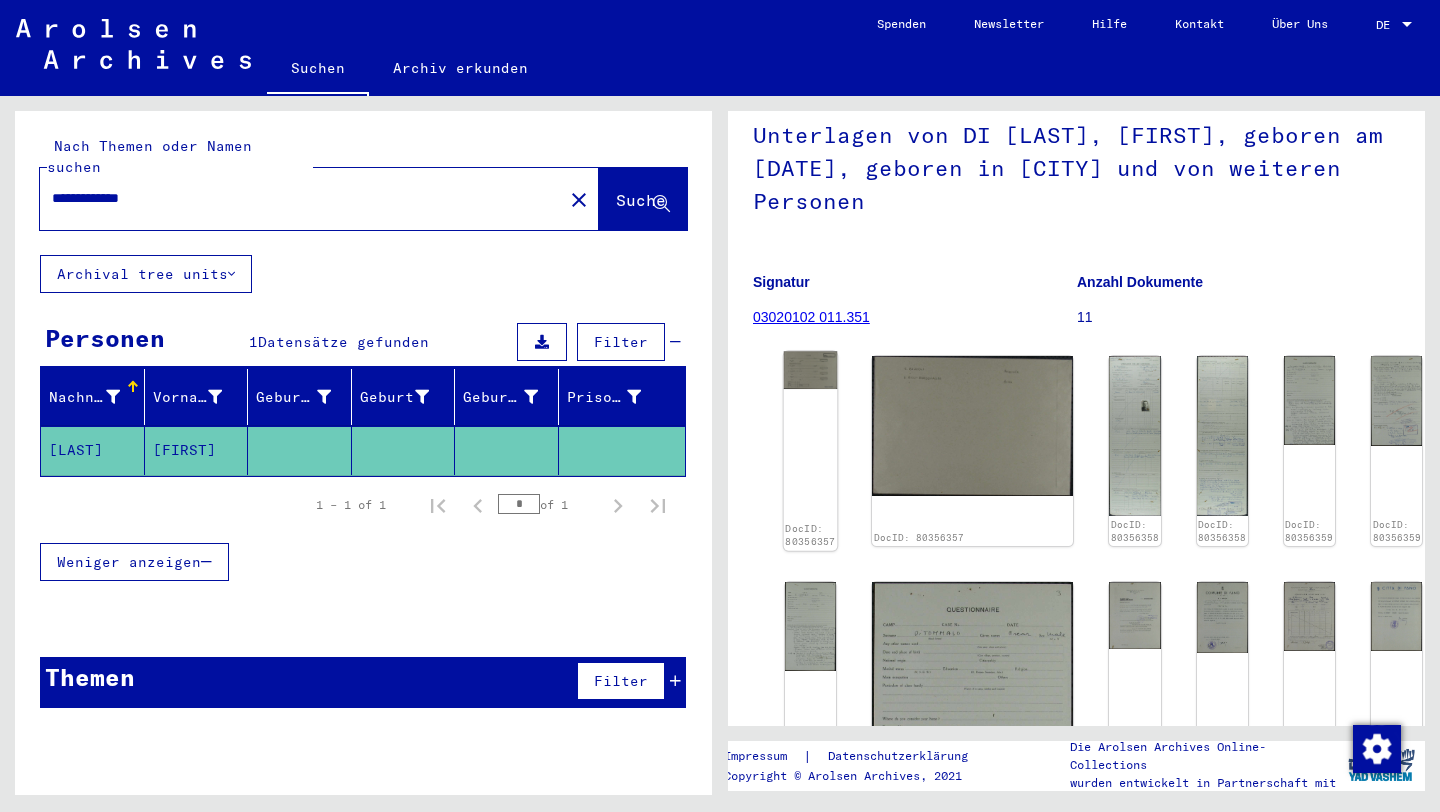 click 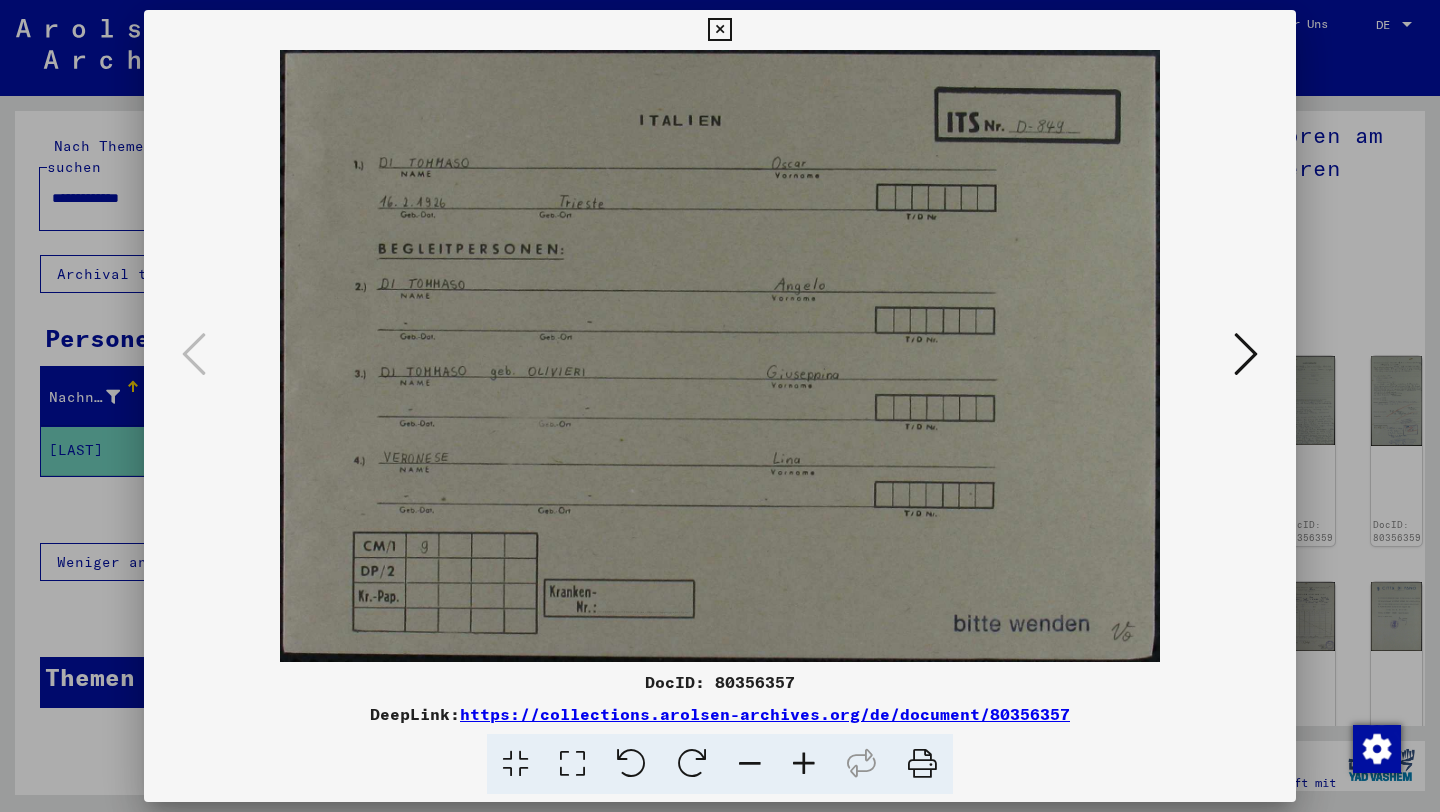 type 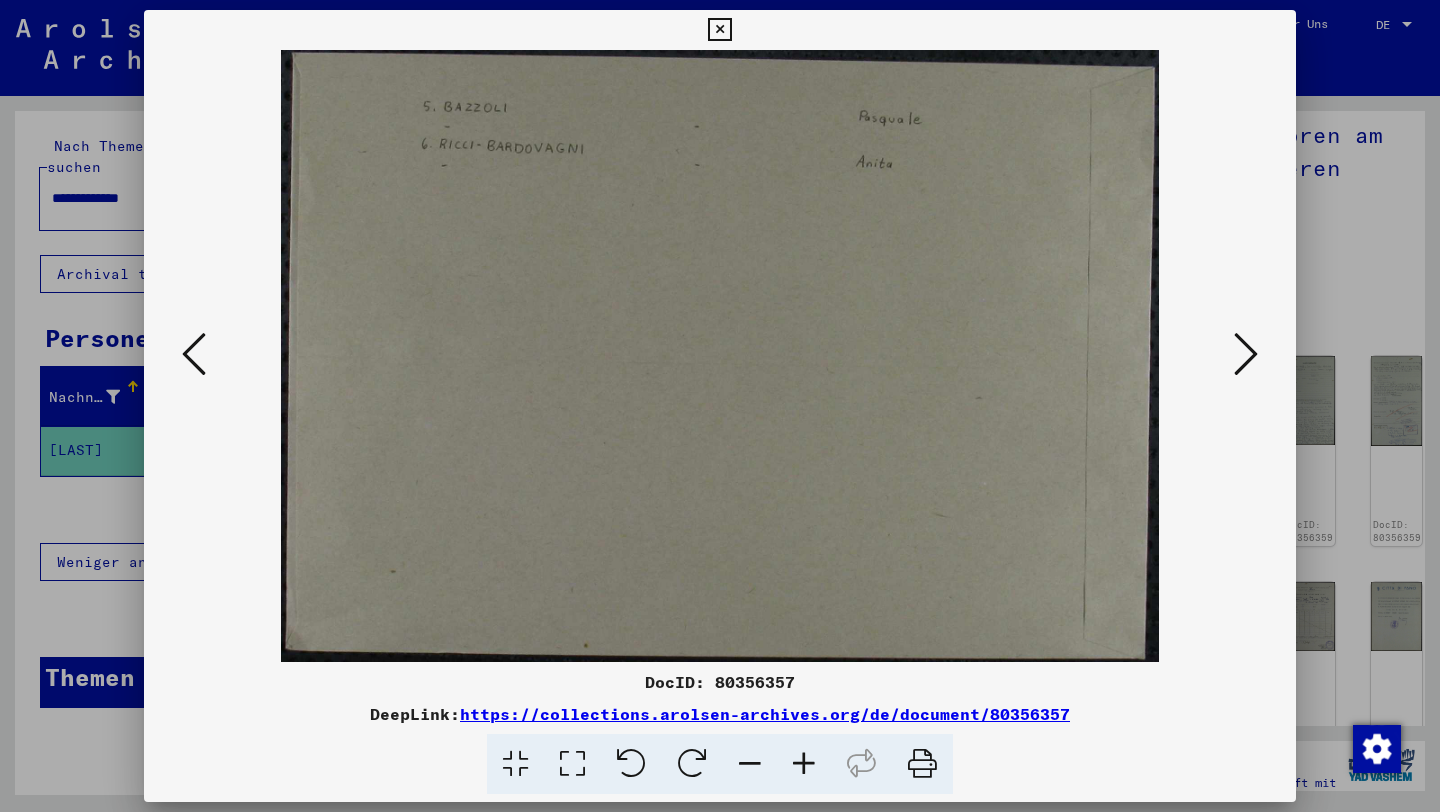 click at bounding box center (1246, 354) 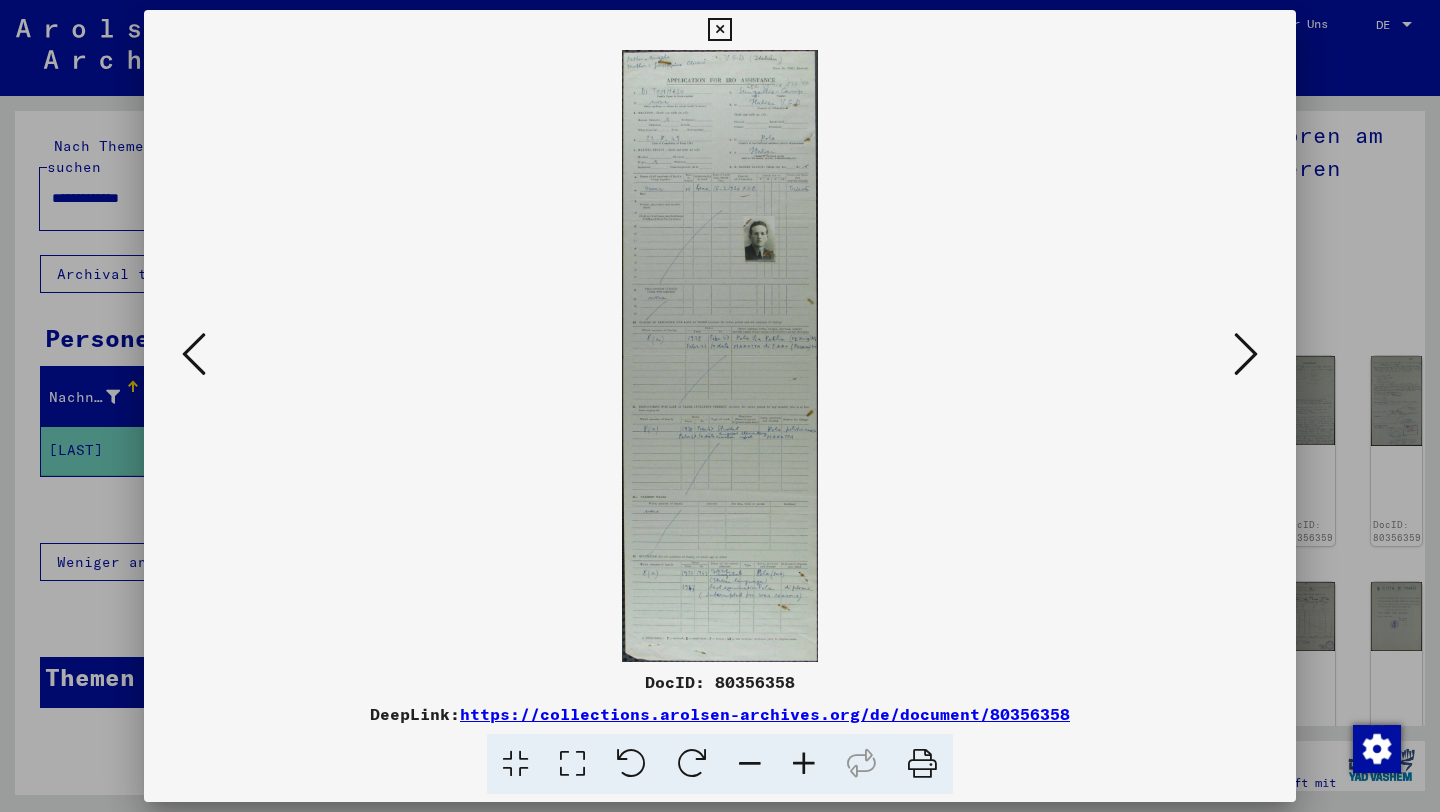 click at bounding box center [1246, 355] 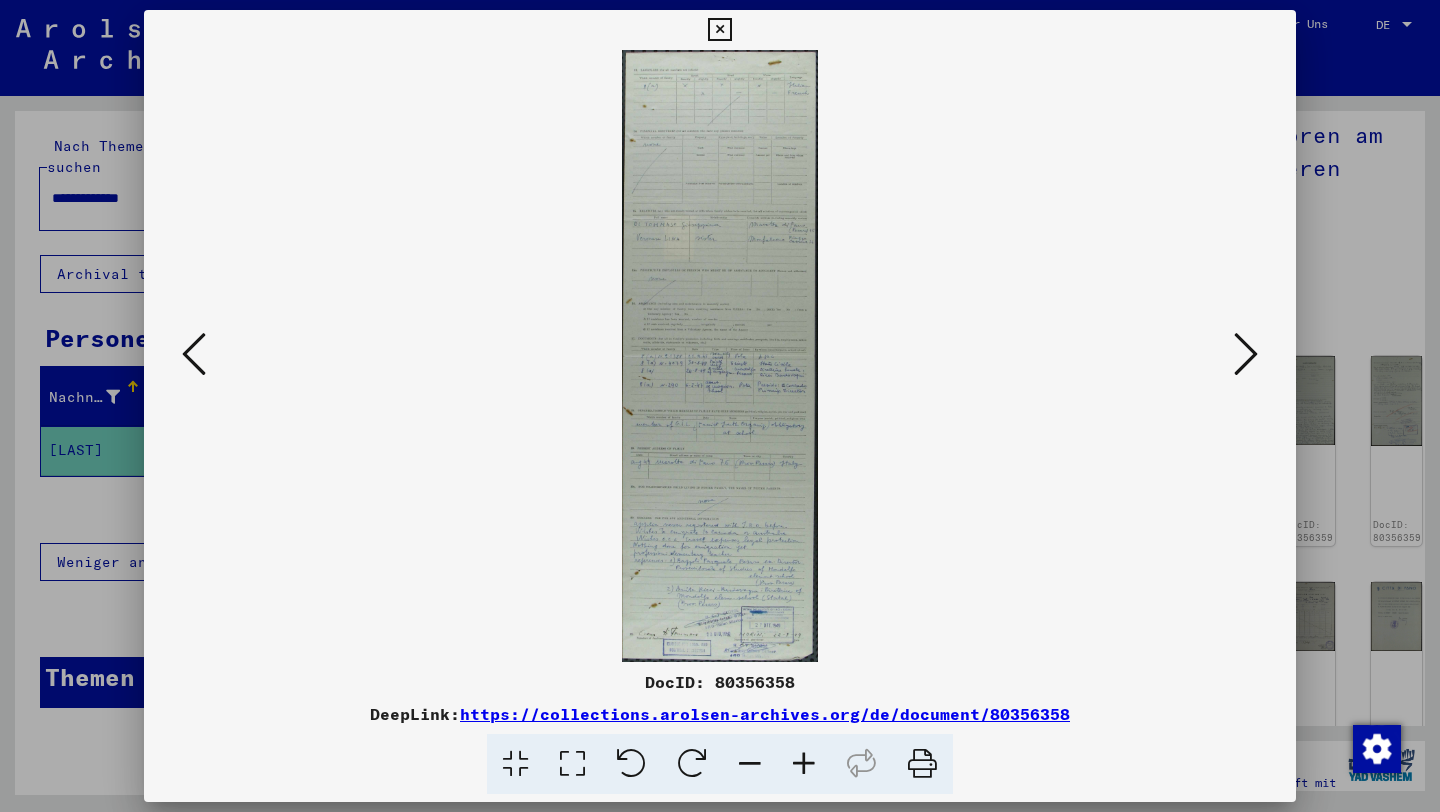 click at bounding box center (1246, 355) 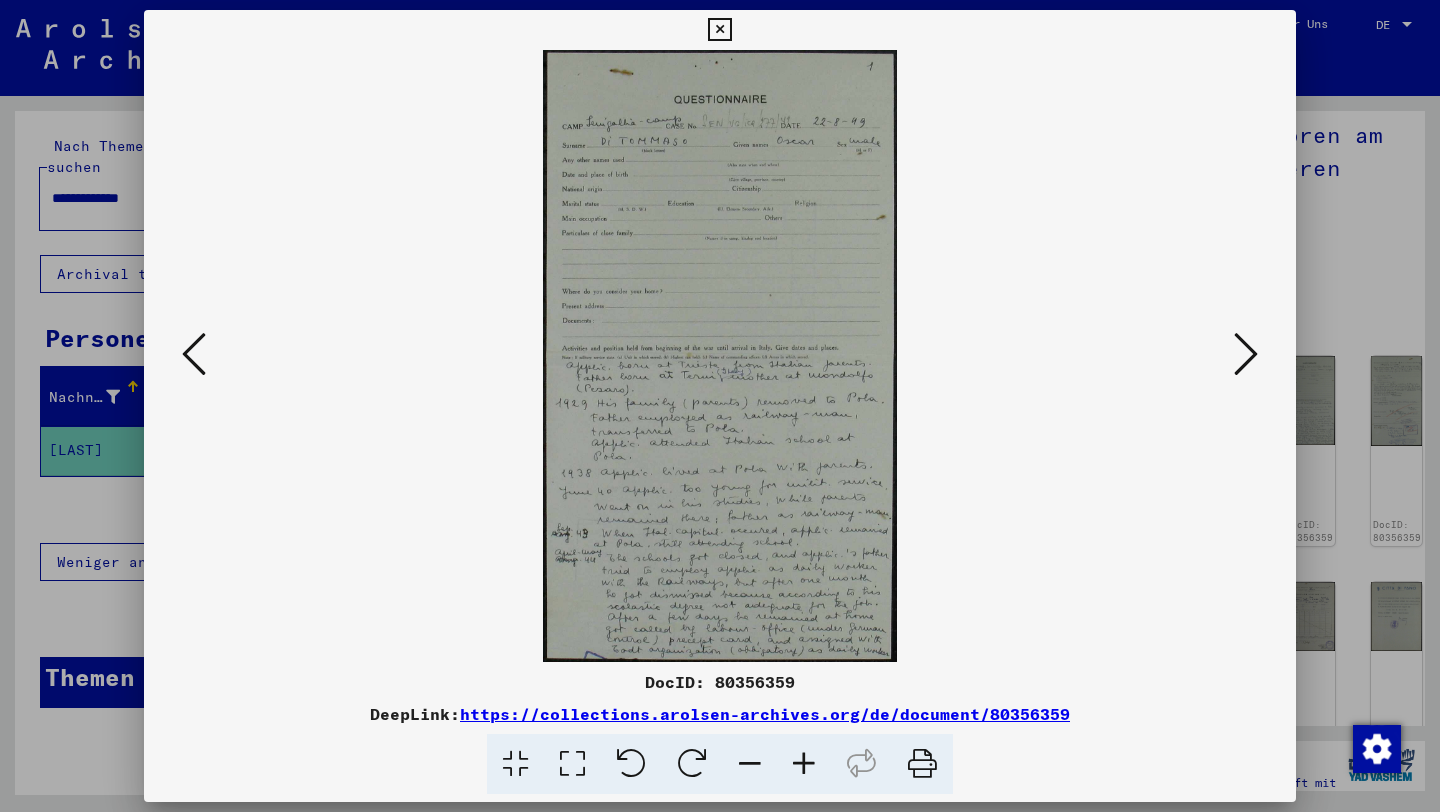 click at bounding box center (1246, 355) 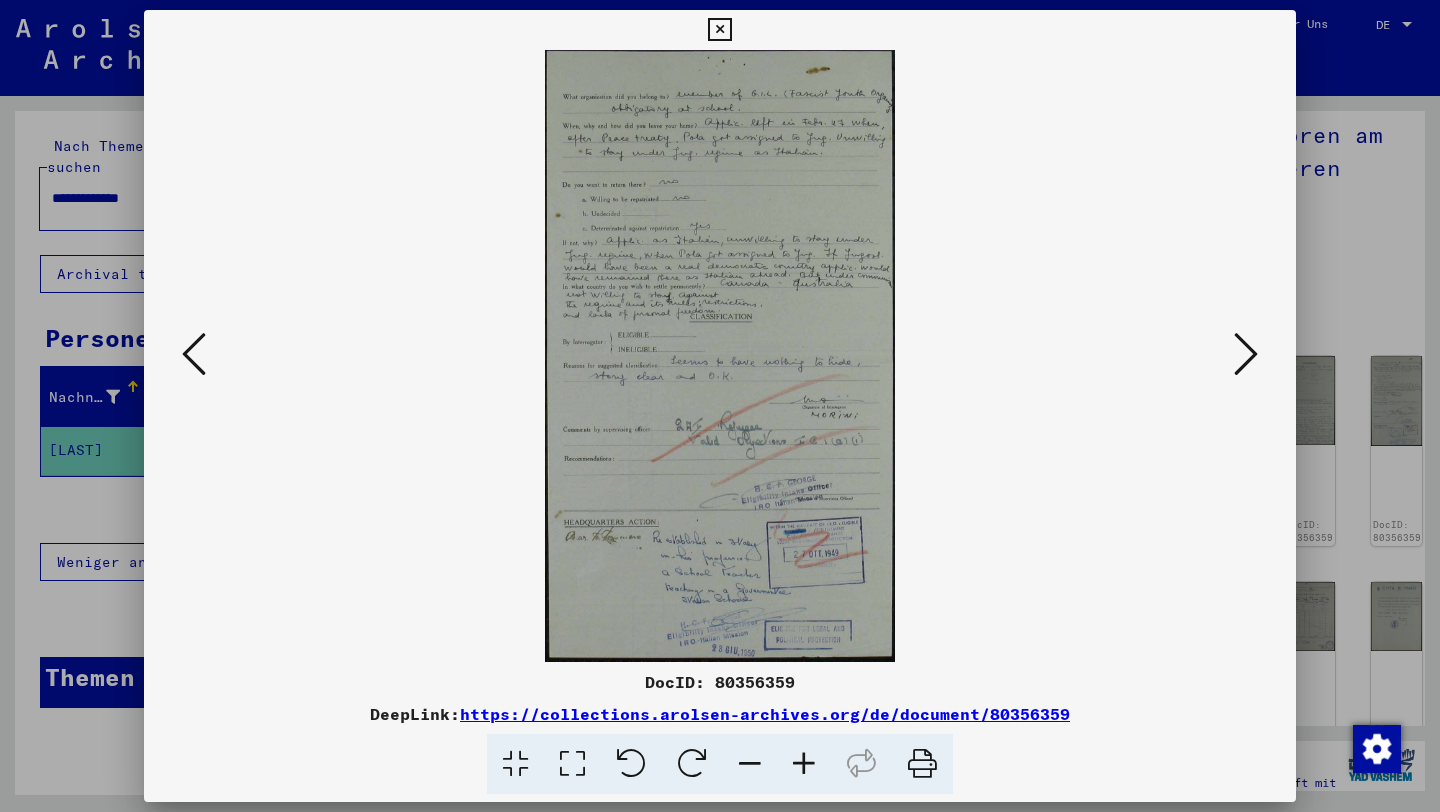 click at bounding box center [720, 356] 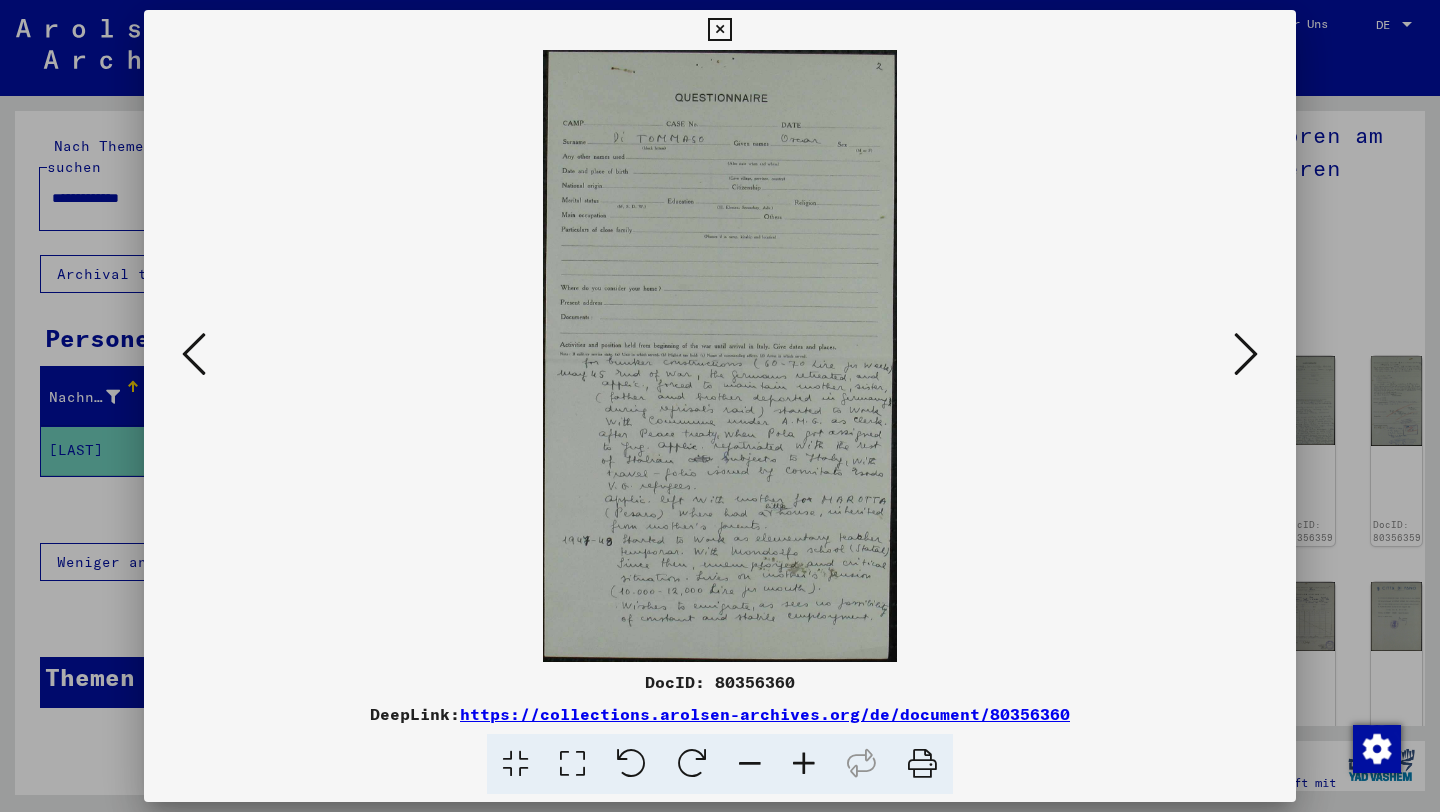 click at bounding box center (1246, 354) 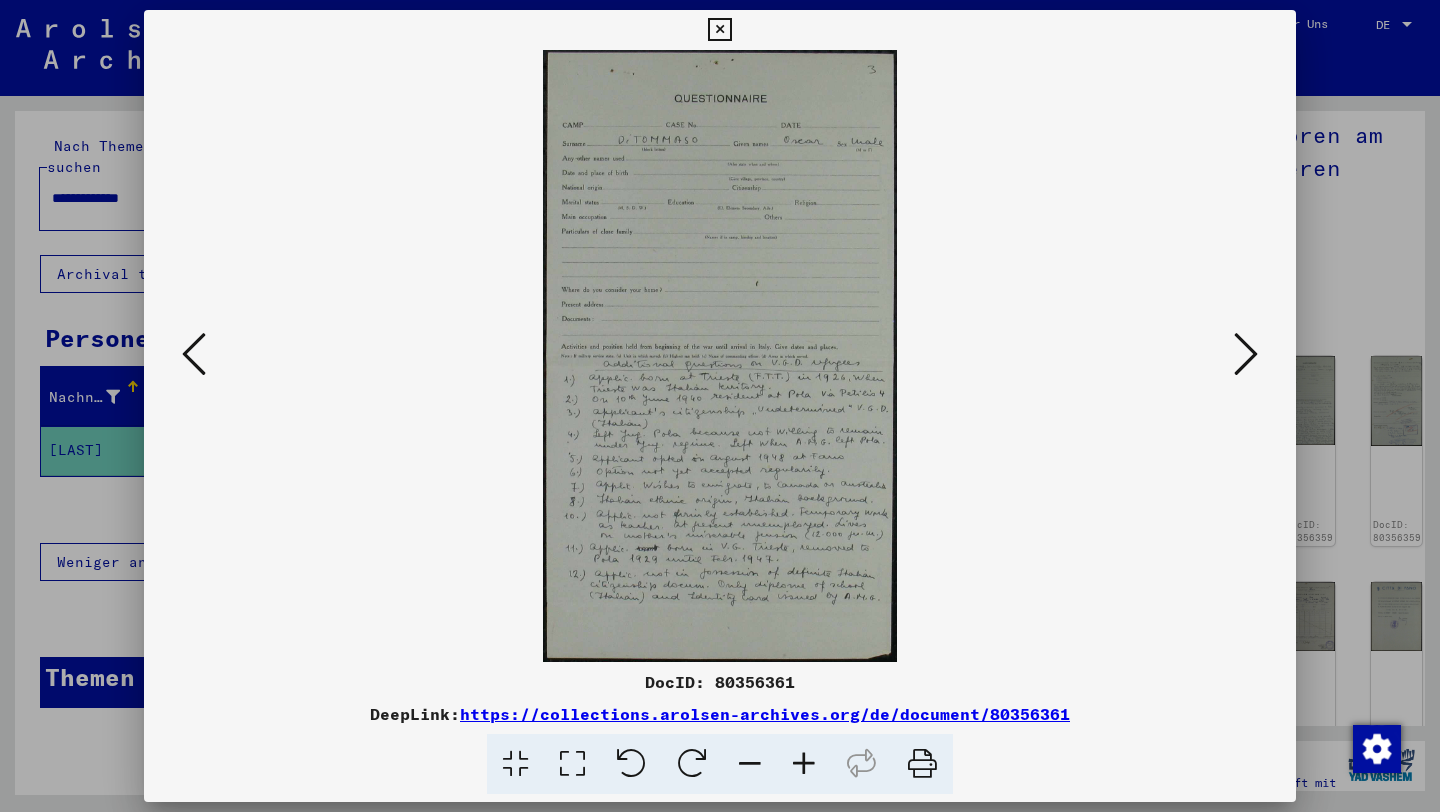 click at bounding box center (1246, 354) 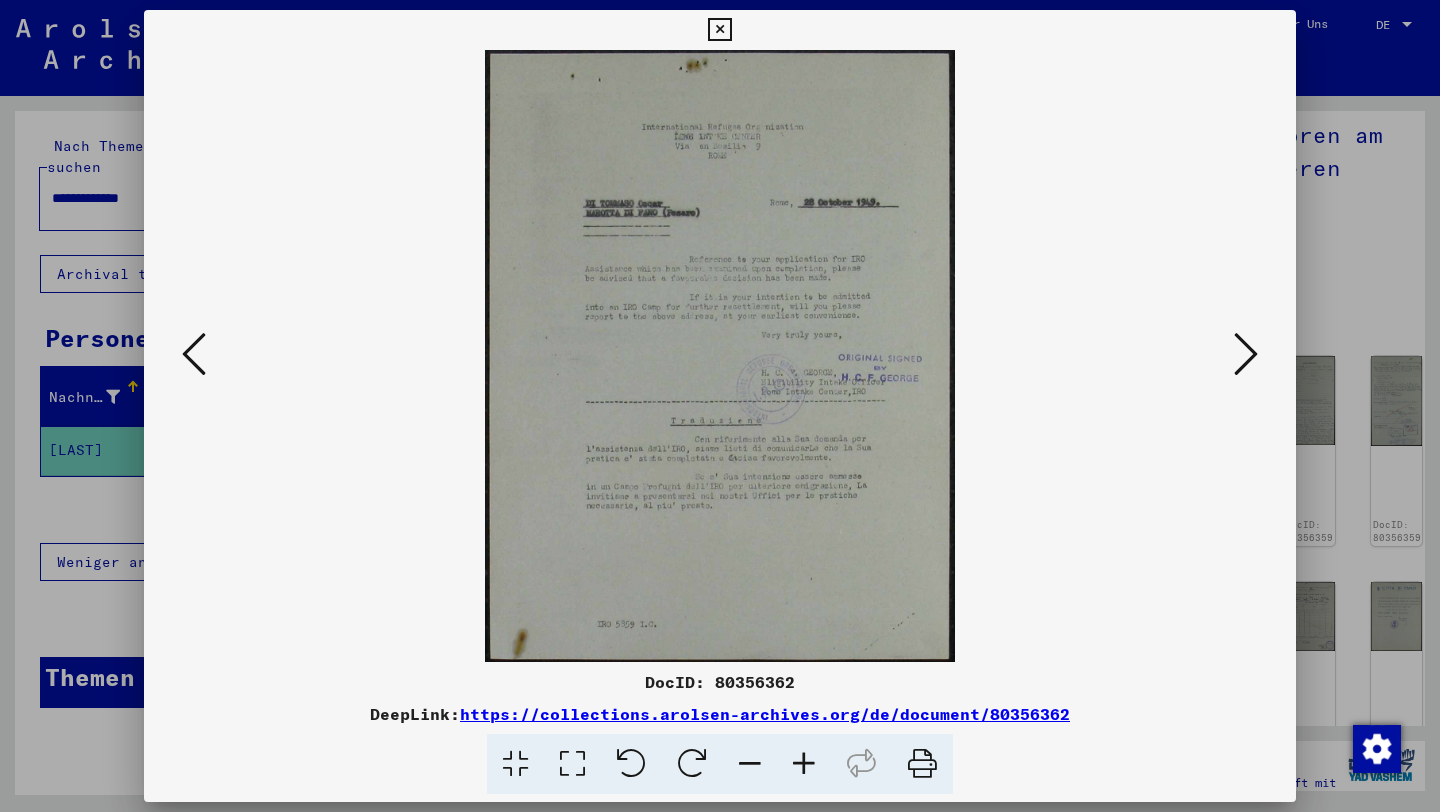 click at bounding box center (720, 356) 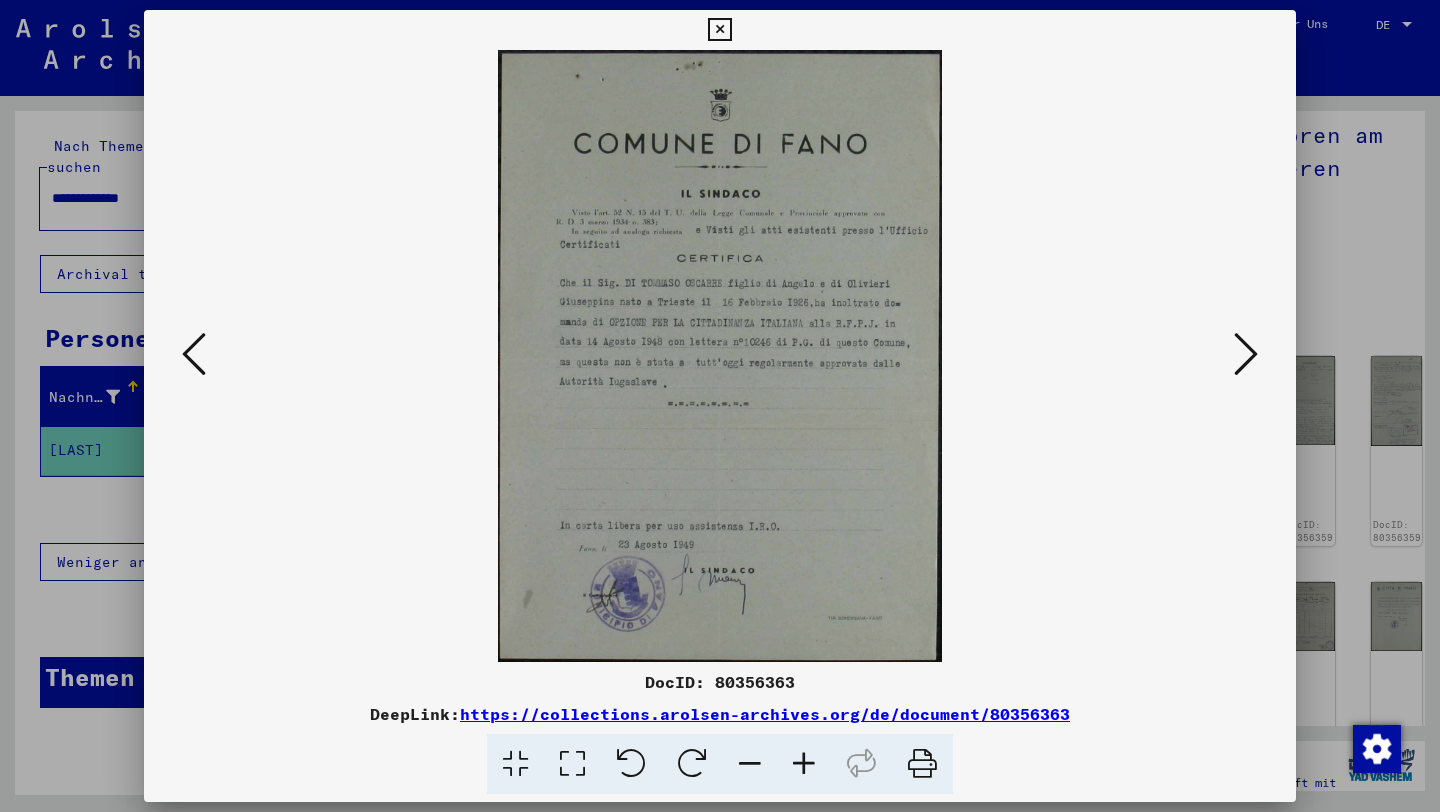 click at bounding box center (1246, 355) 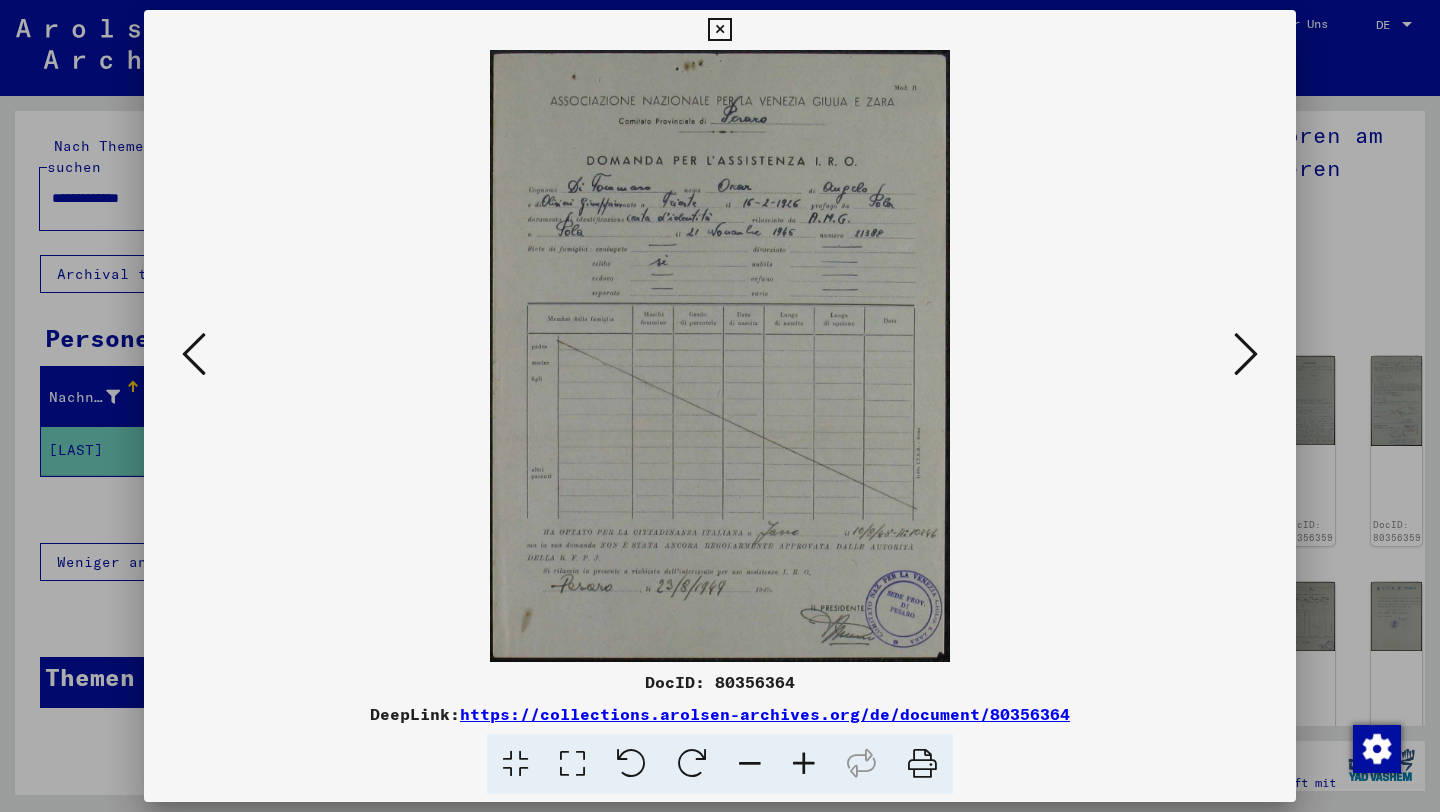 click at bounding box center (1246, 355) 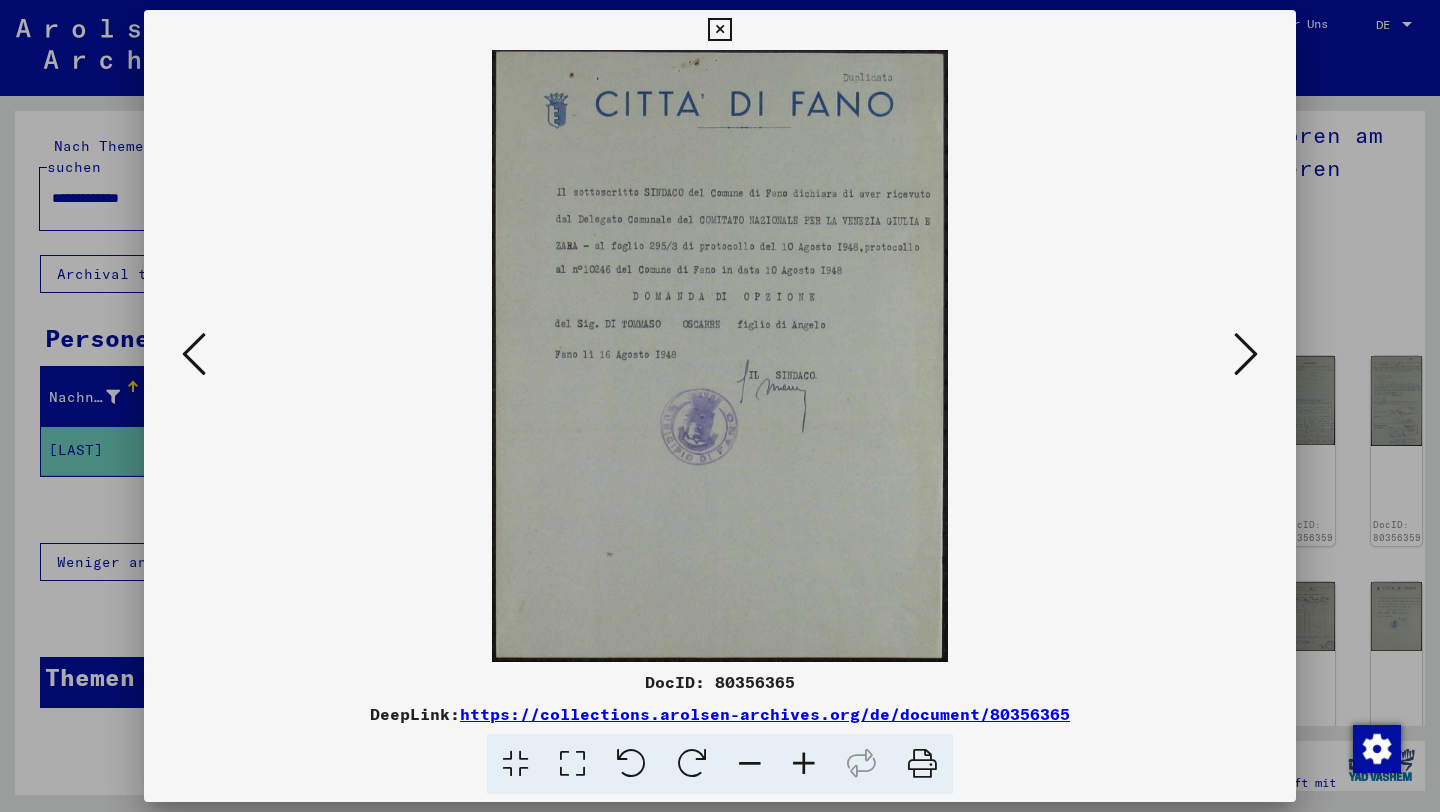 click at bounding box center (1246, 355) 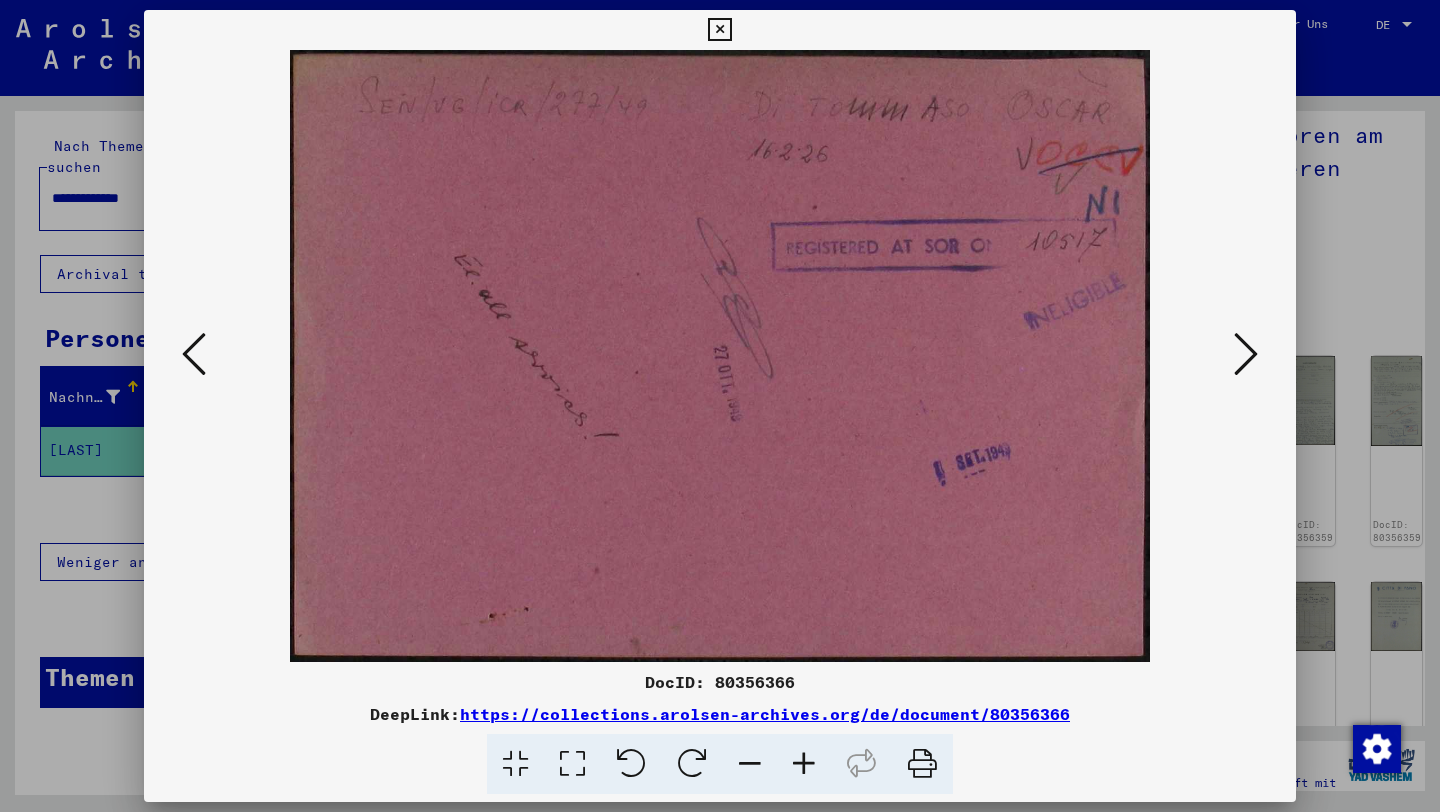 click at bounding box center (1246, 355) 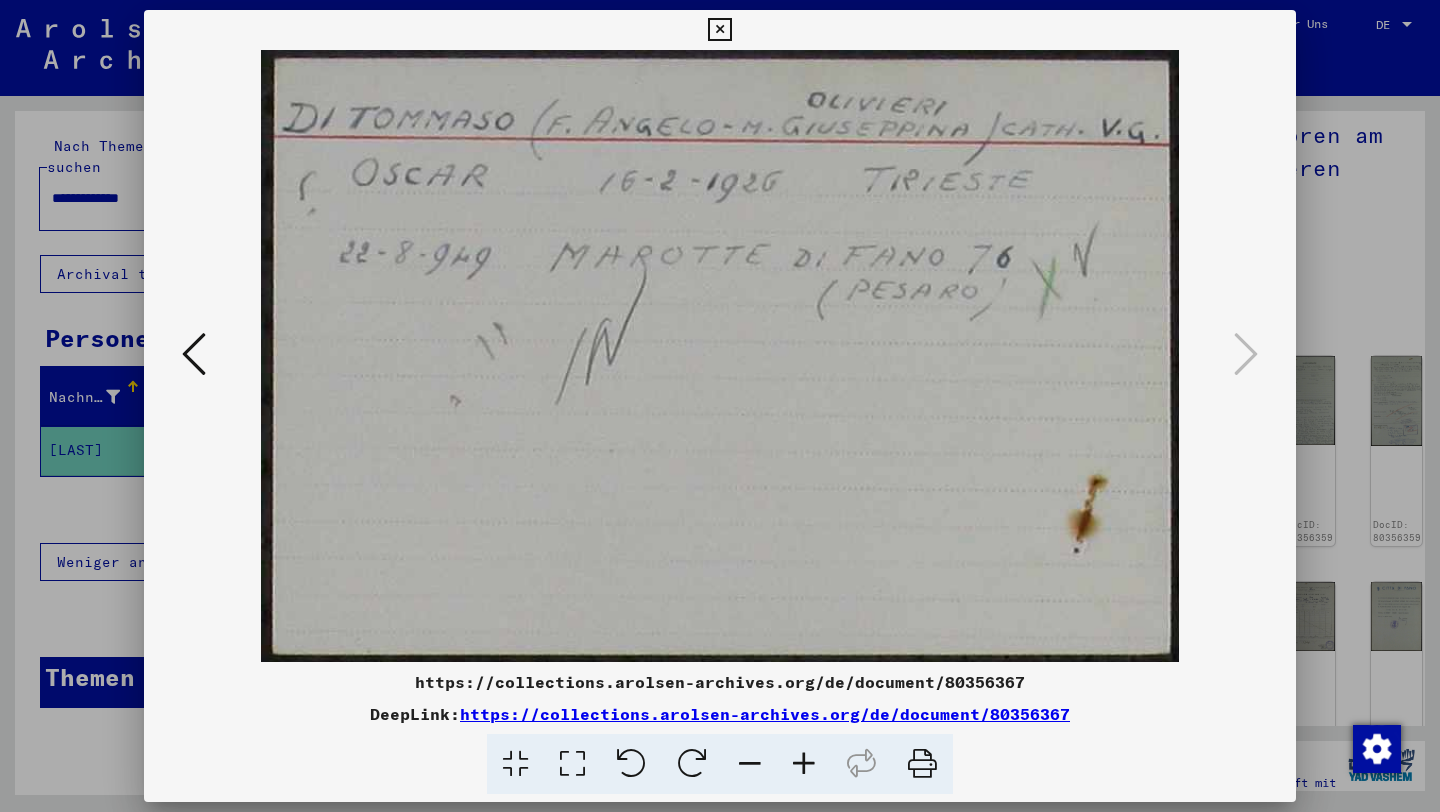 click at bounding box center [720, 406] 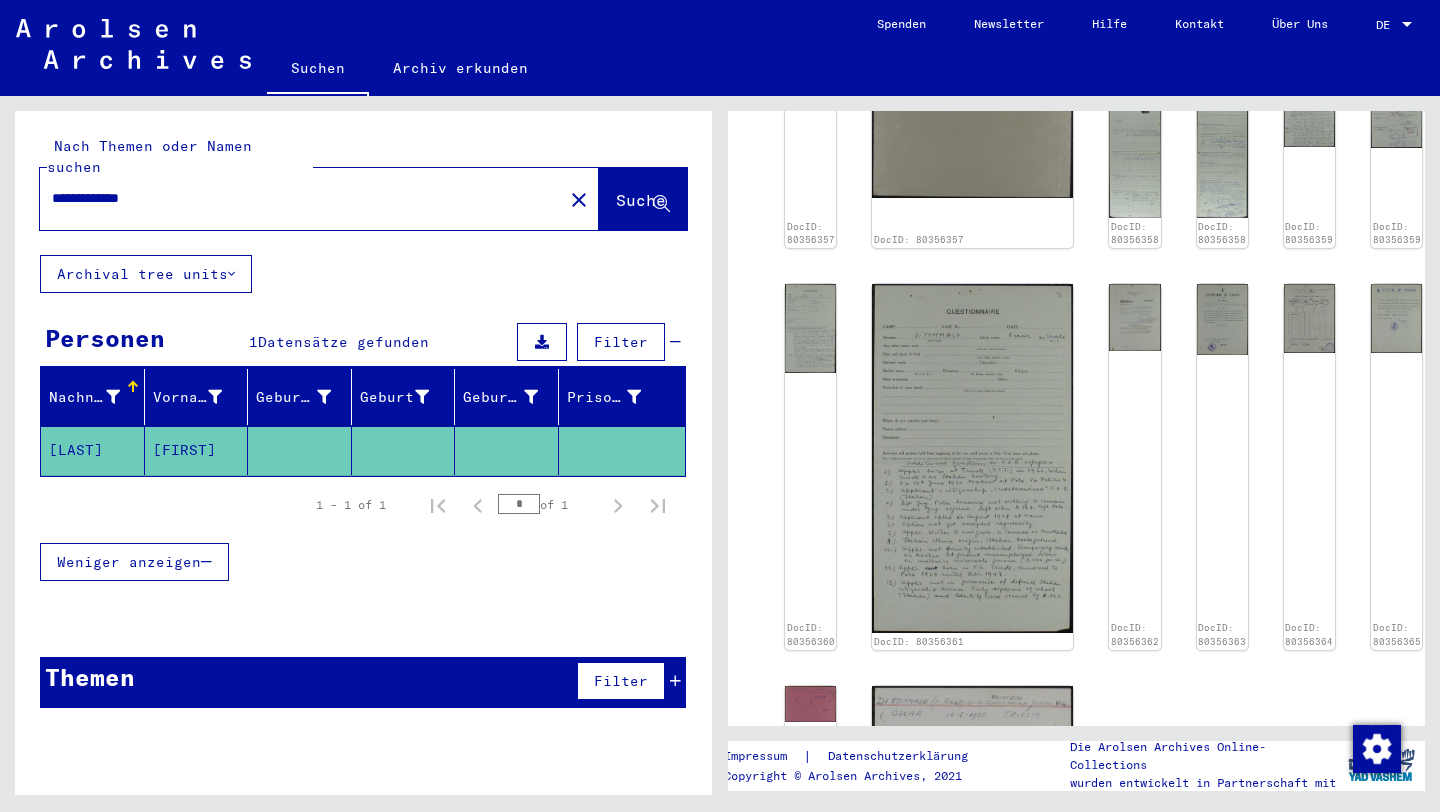 scroll, scrollTop: 0, scrollLeft: 0, axis: both 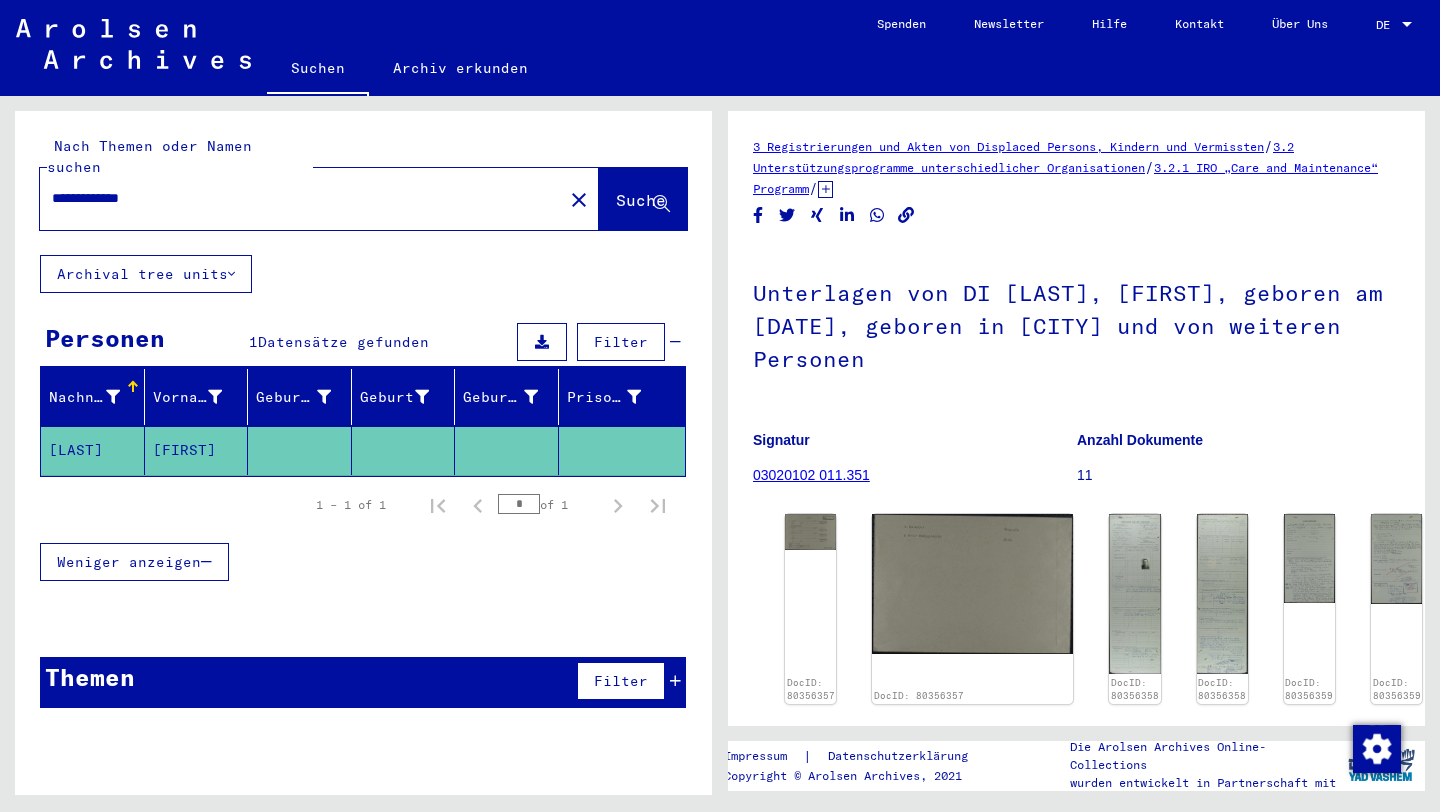 click on "**********" at bounding box center (301, 198) 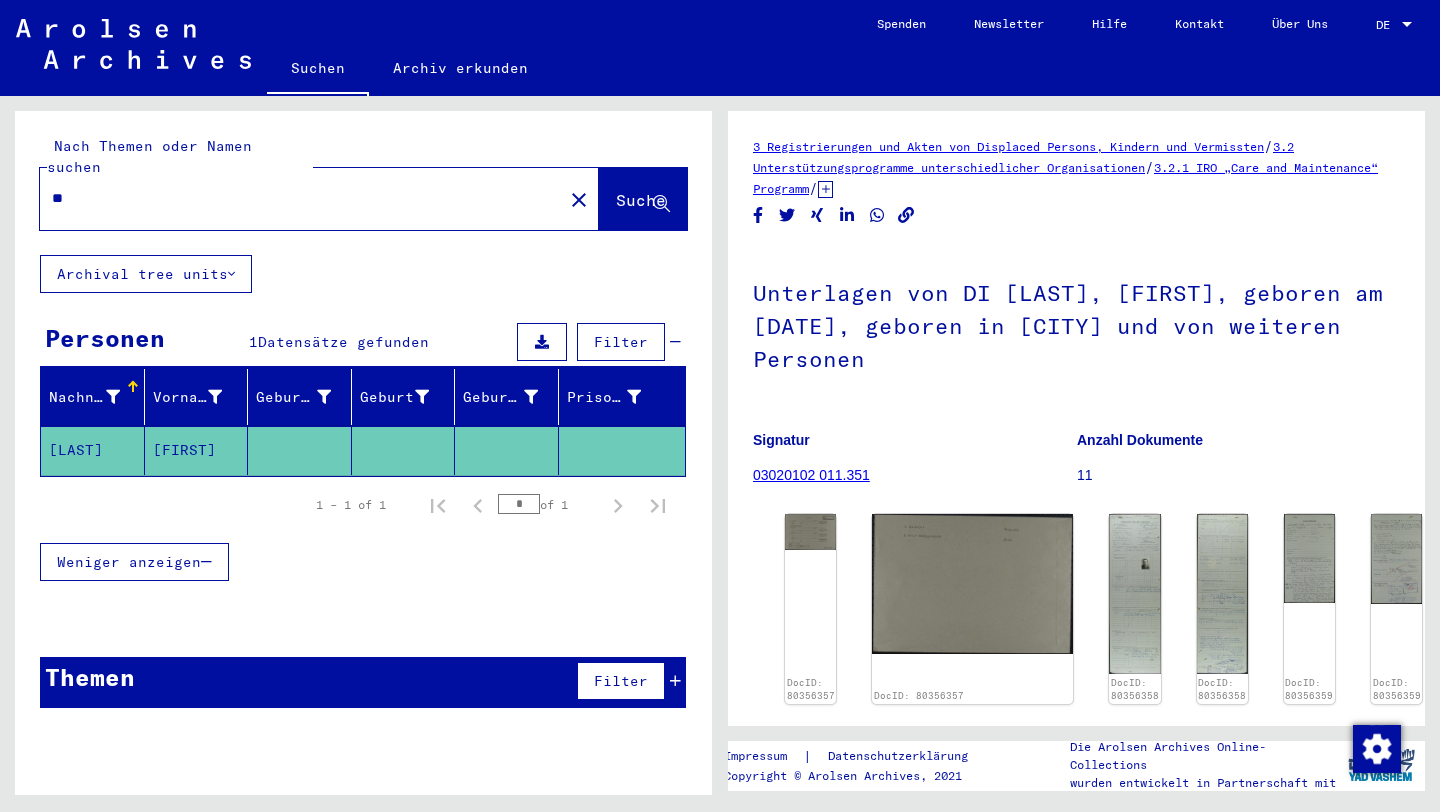 type on "*" 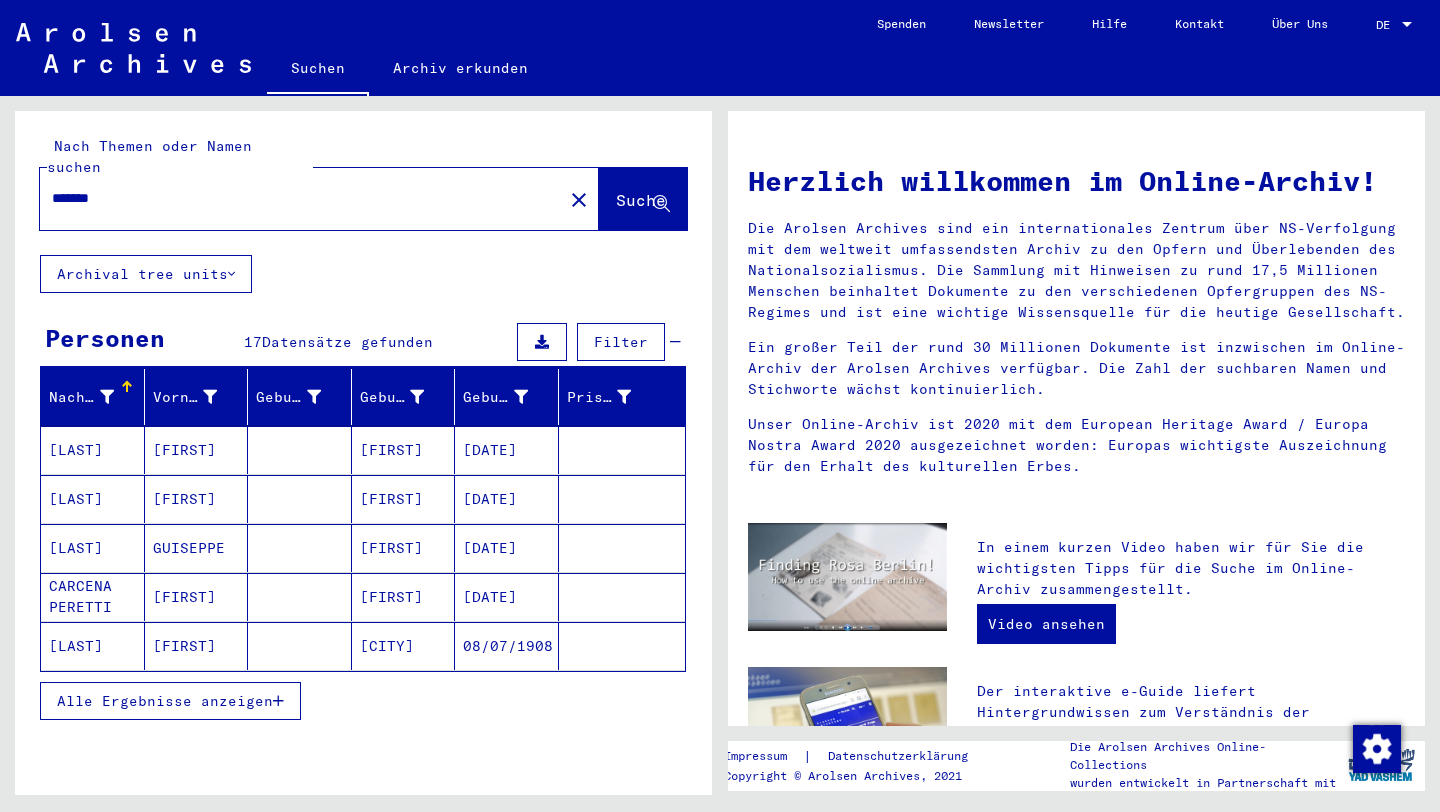 click on "Alle Ergebnisse anzeigen" at bounding box center (170, 701) 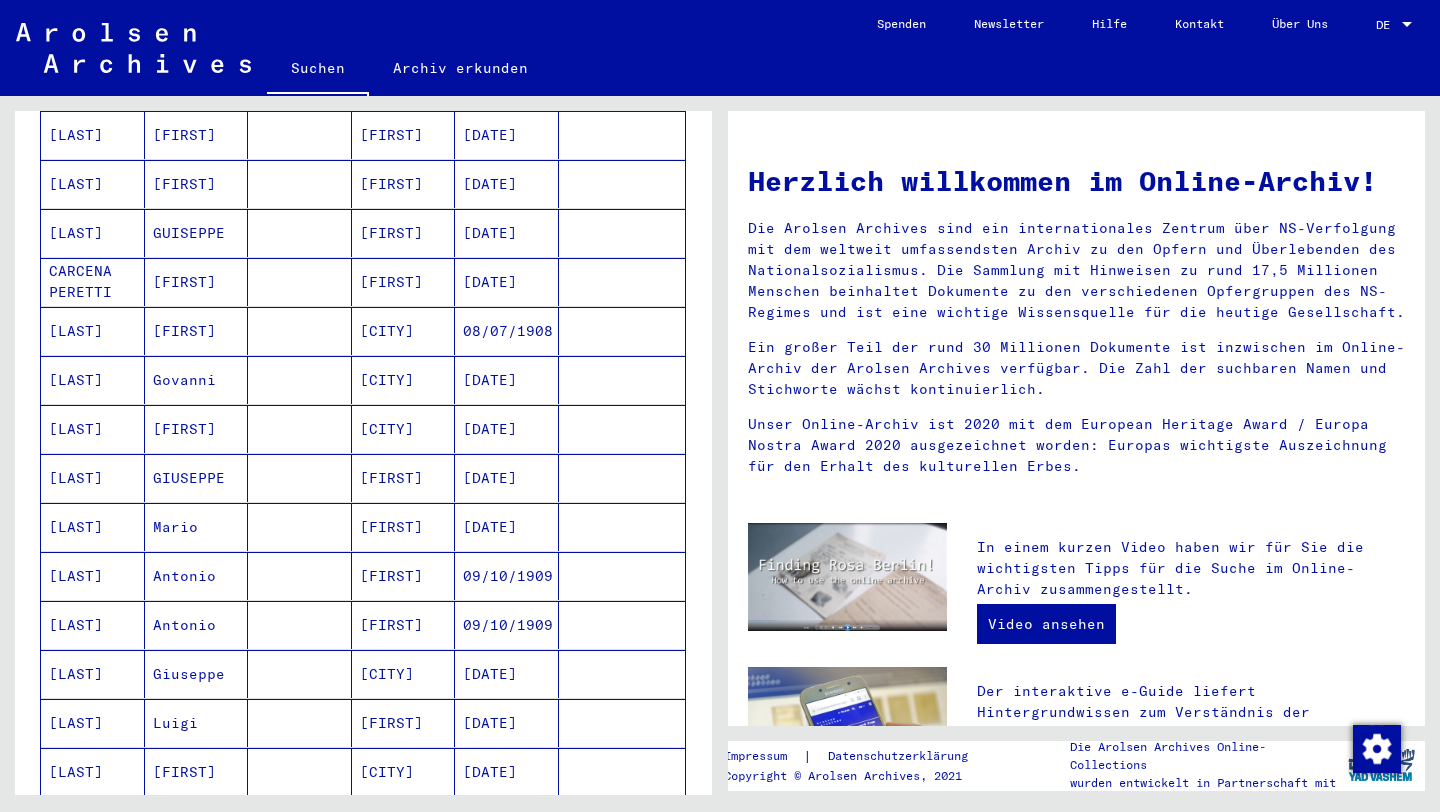 scroll, scrollTop: 334, scrollLeft: 0, axis: vertical 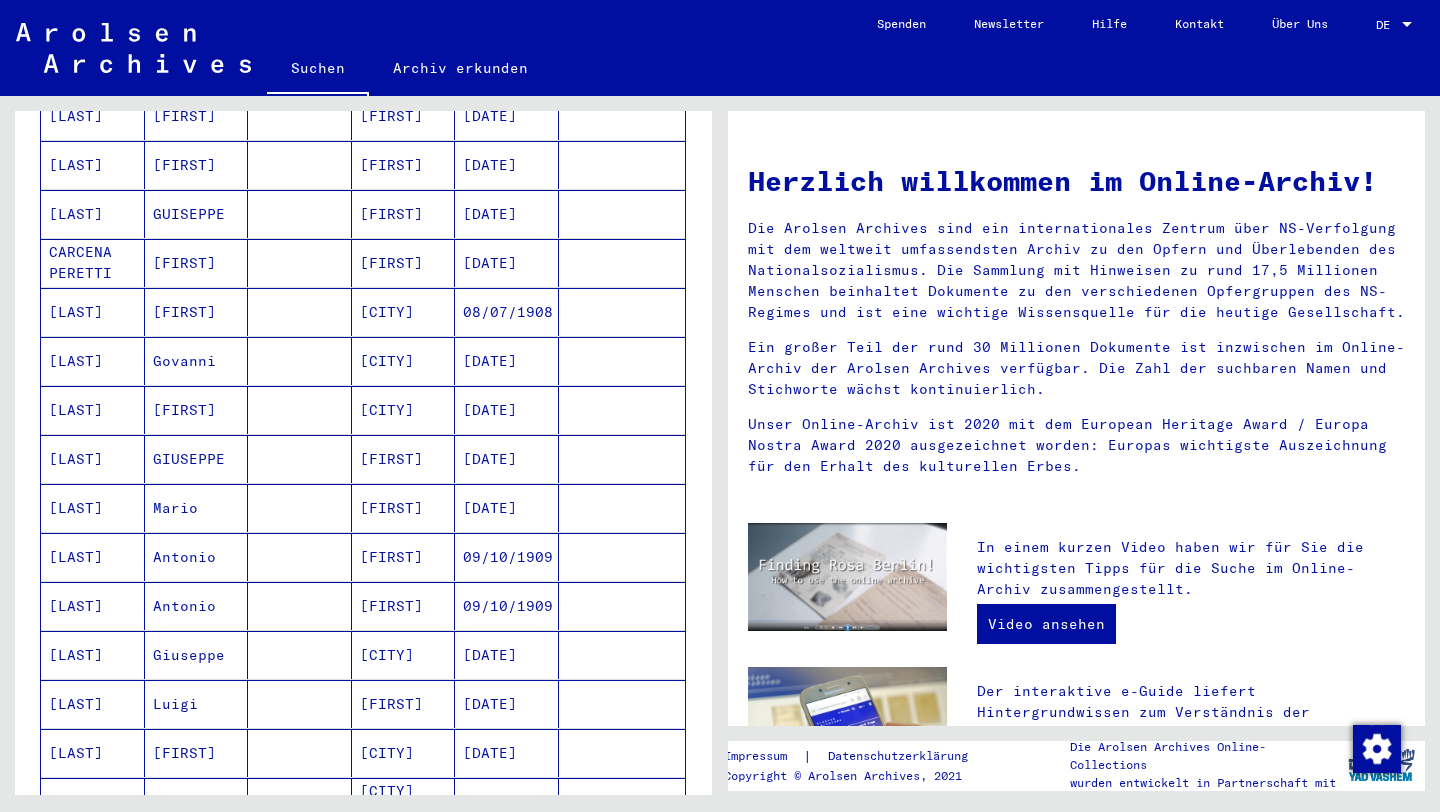 click on "Antonio" at bounding box center [197, 606] 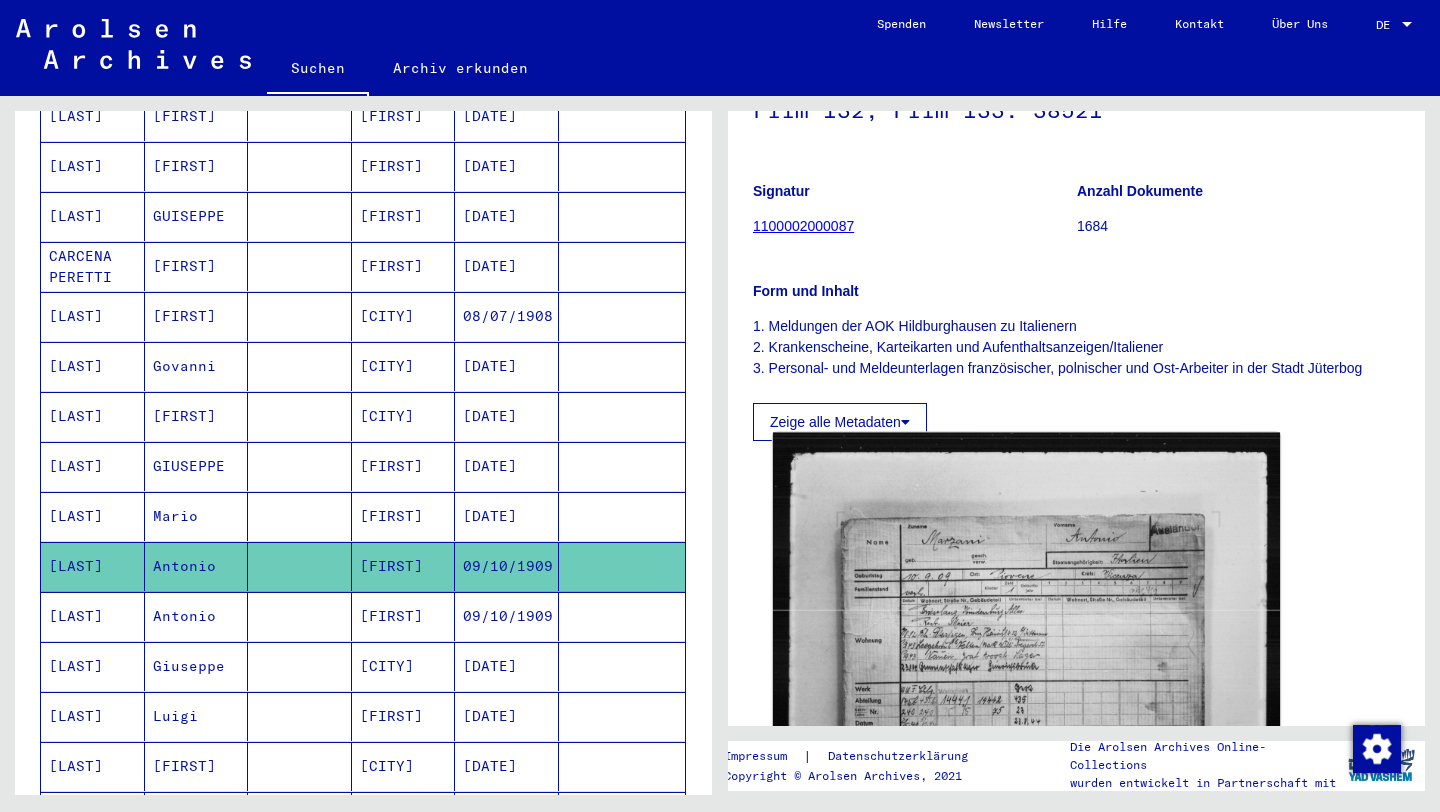 scroll, scrollTop: 214, scrollLeft: 0, axis: vertical 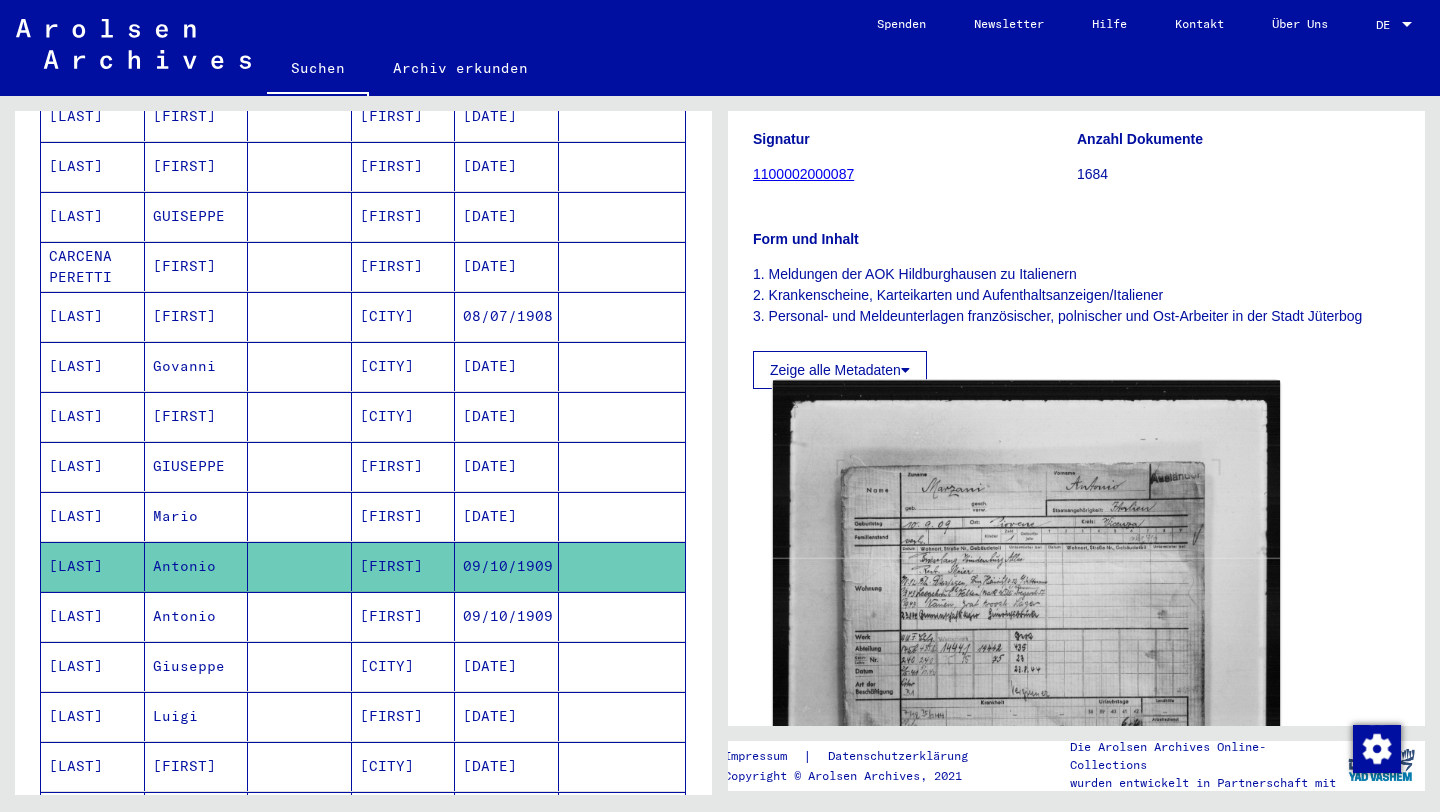 click 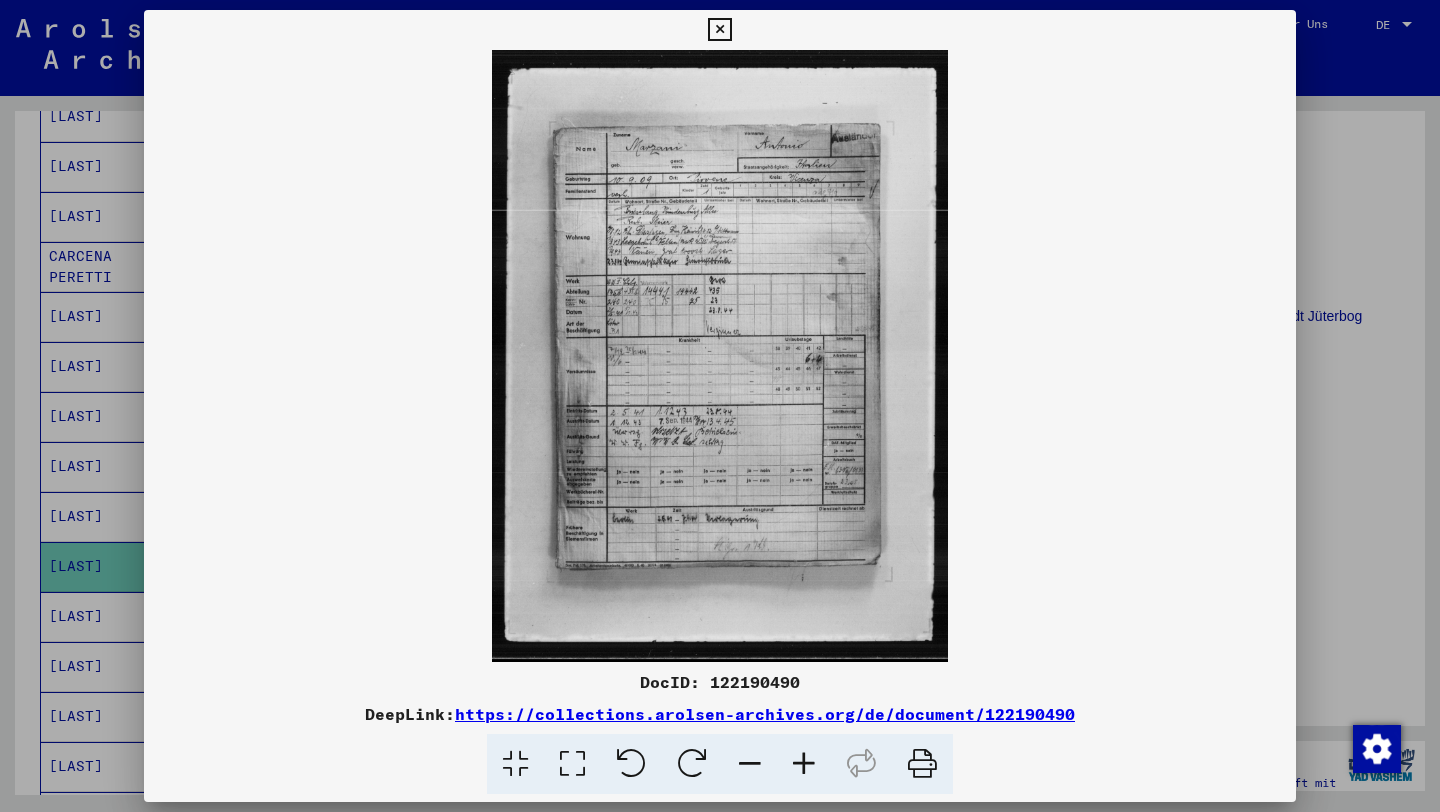 click at bounding box center [720, 406] 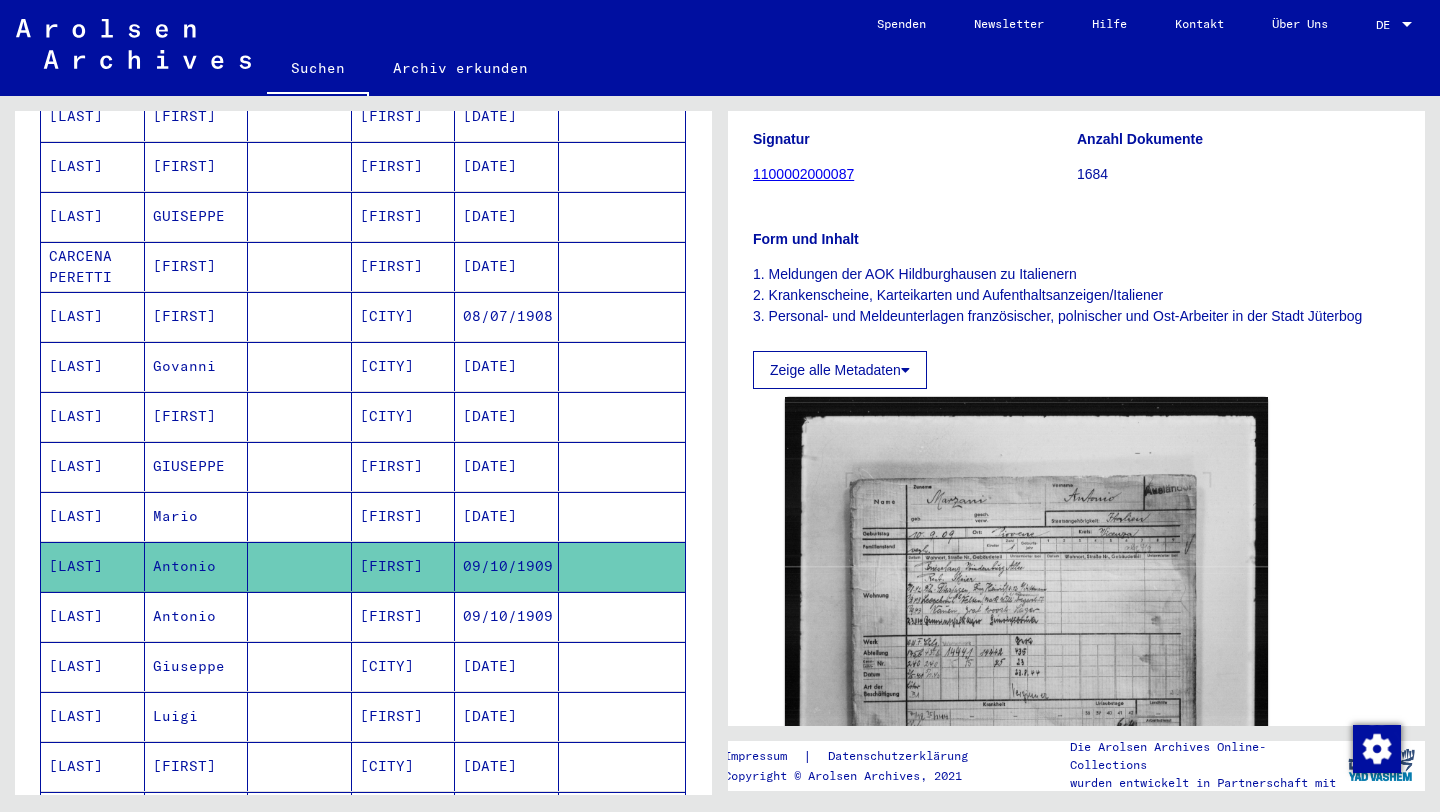 scroll, scrollTop: 0, scrollLeft: 0, axis: both 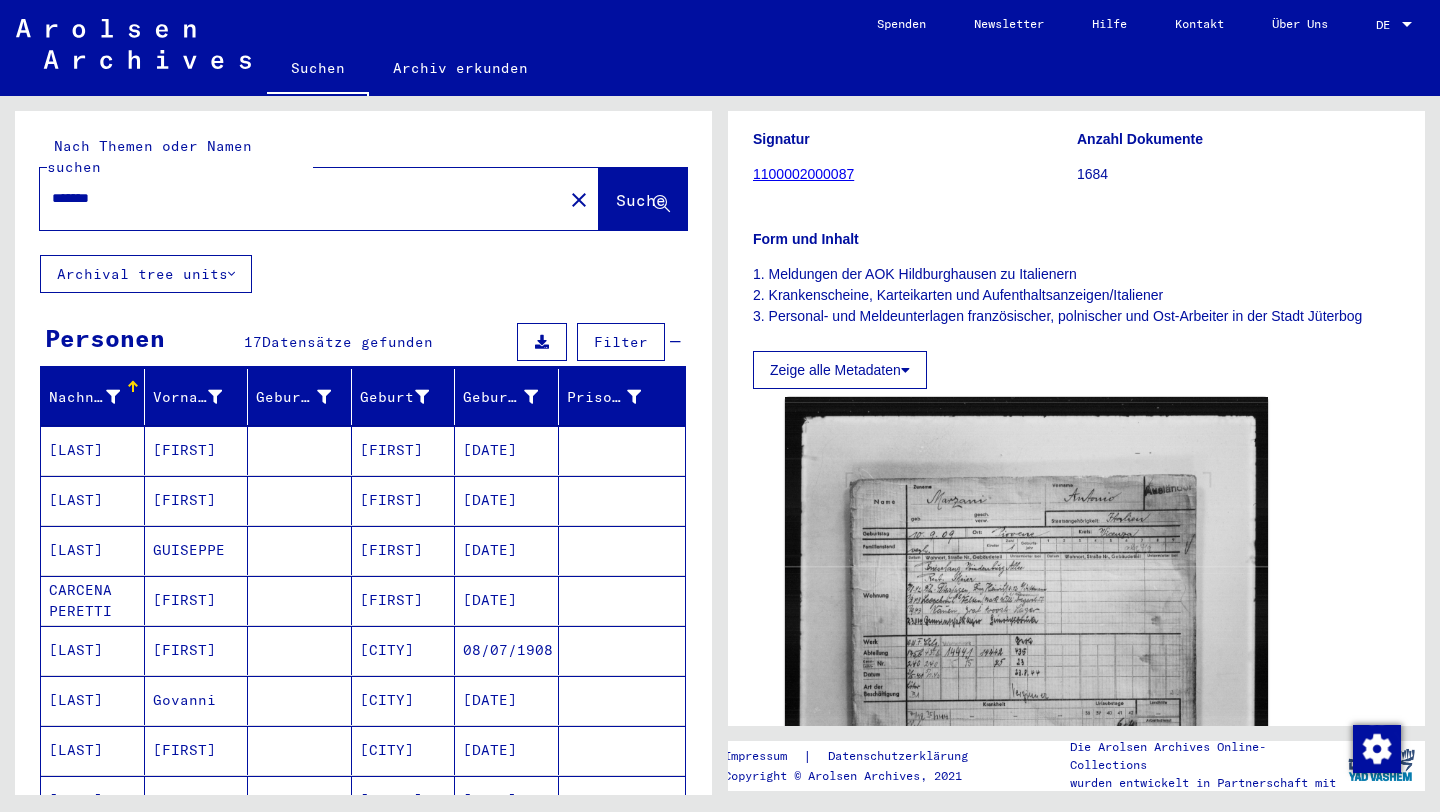 click on "*******" 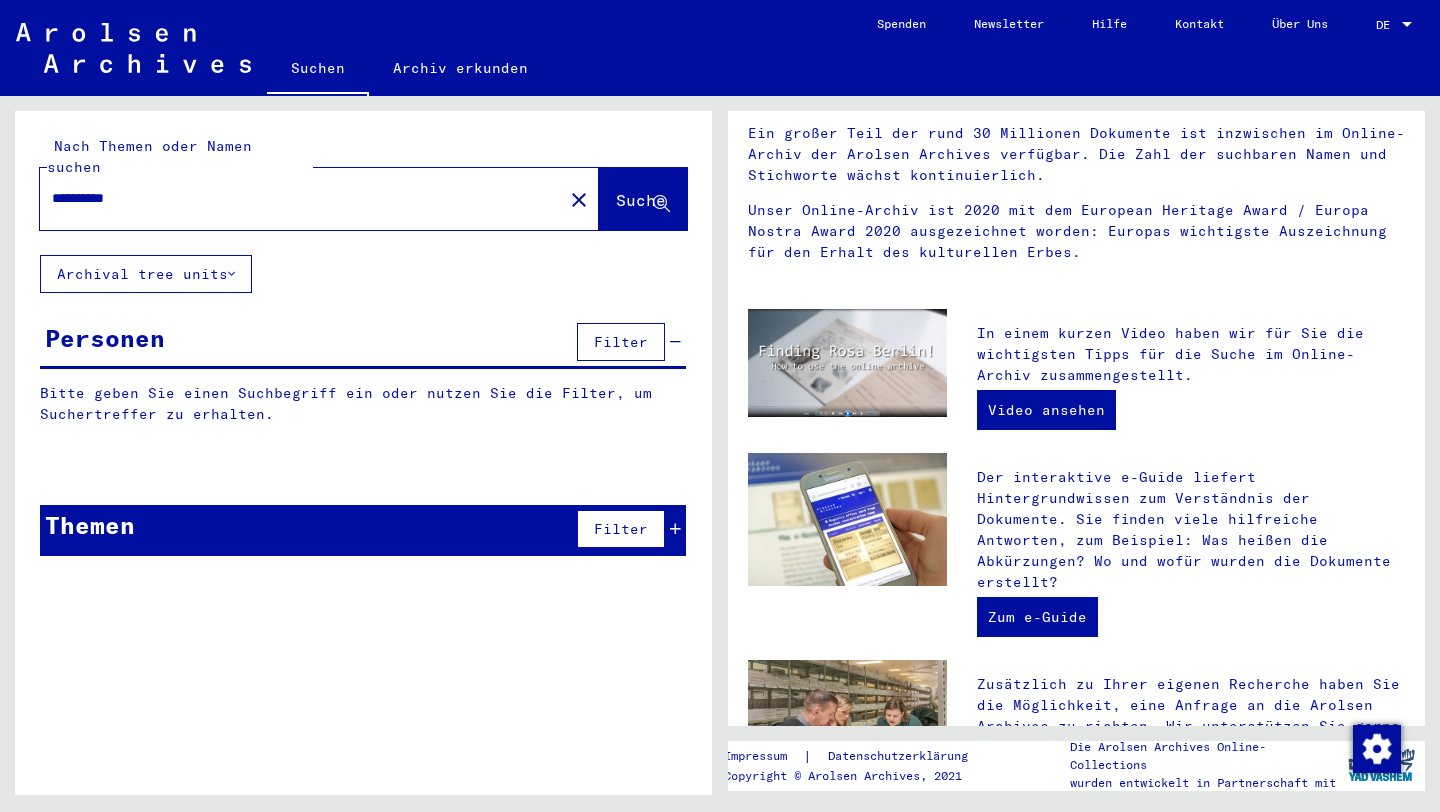 scroll, scrollTop: 0, scrollLeft: 0, axis: both 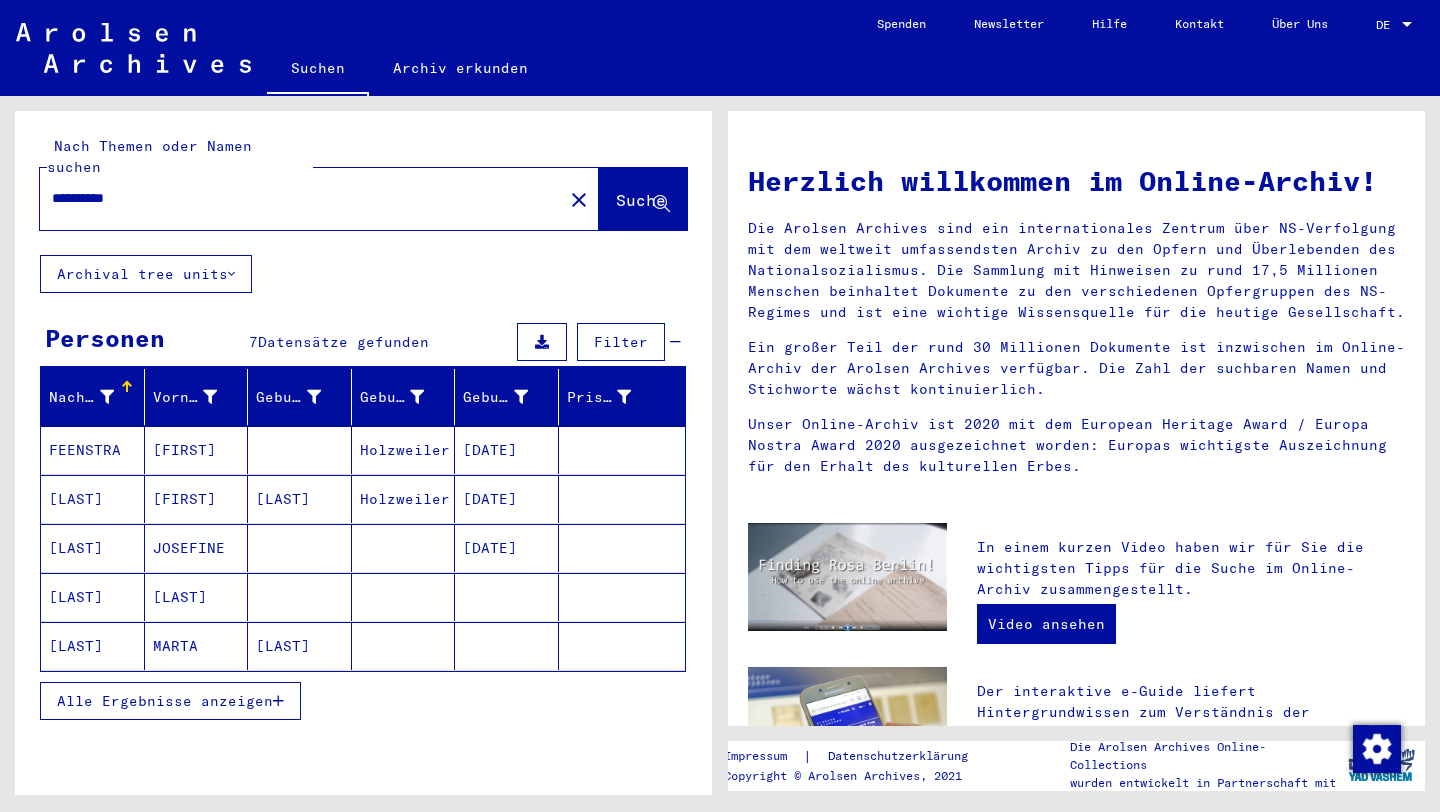 click on "Alle Ergebnisse anzeigen" at bounding box center (165, 701) 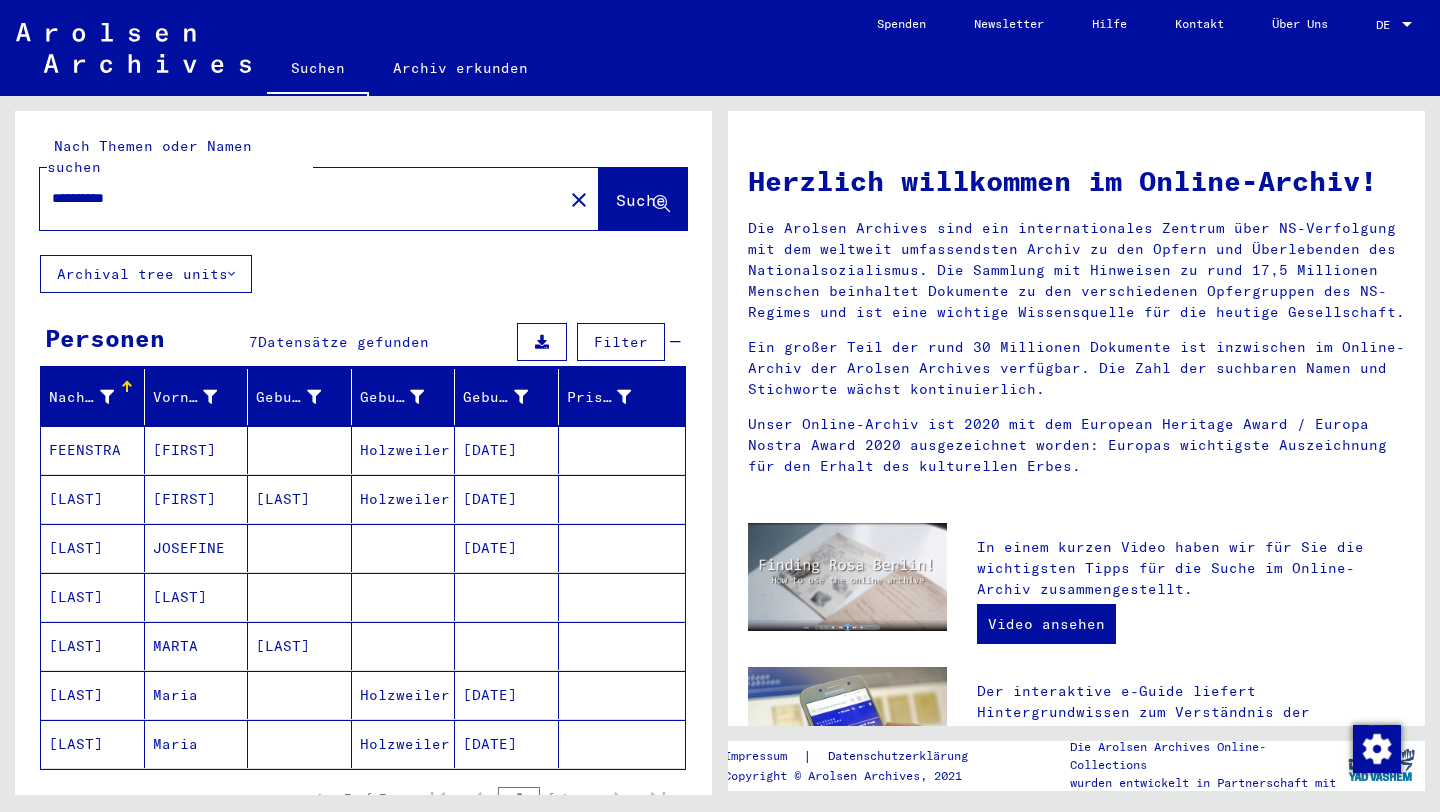 click on "Holzweiler" at bounding box center [404, 548] 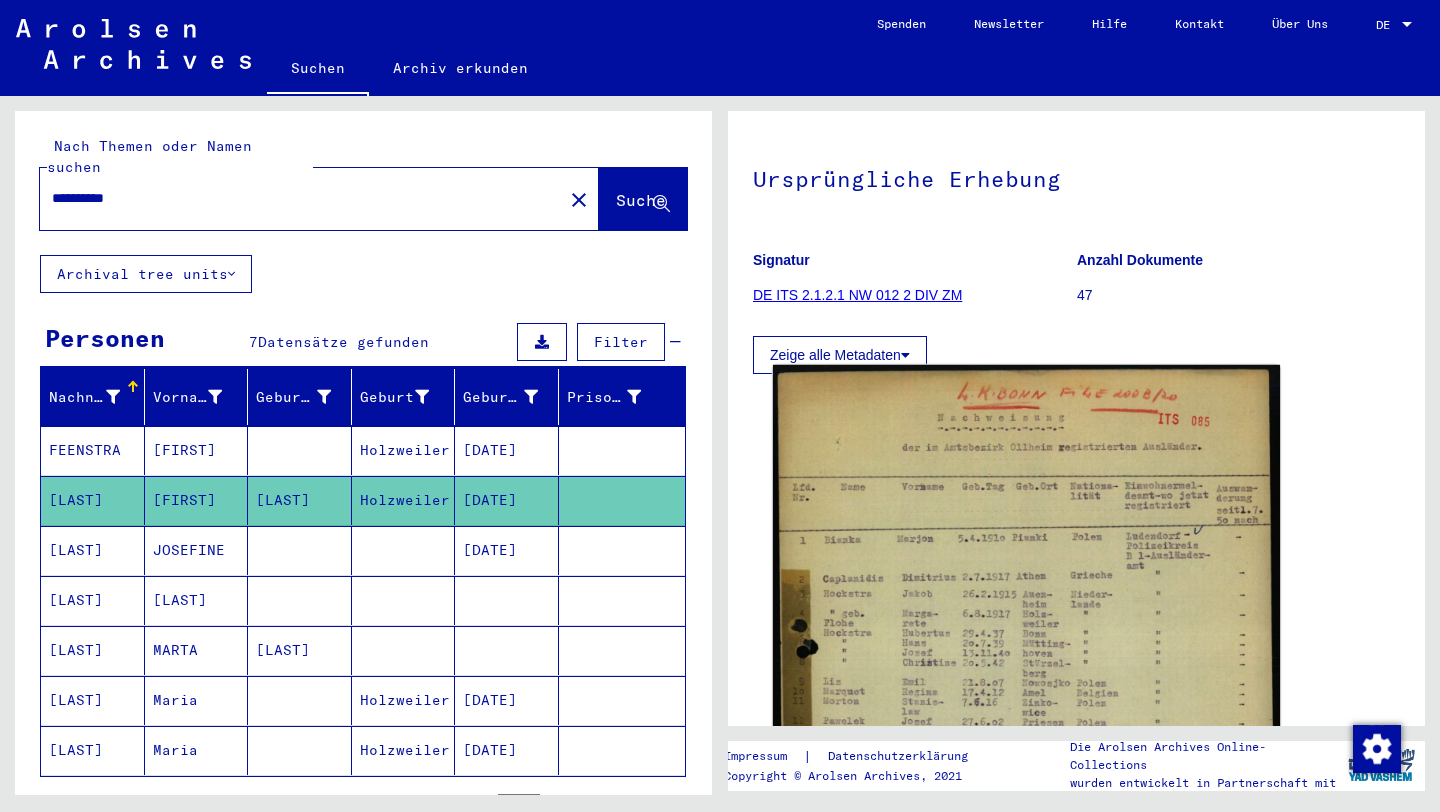 scroll, scrollTop: 137, scrollLeft: 0, axis: vertical 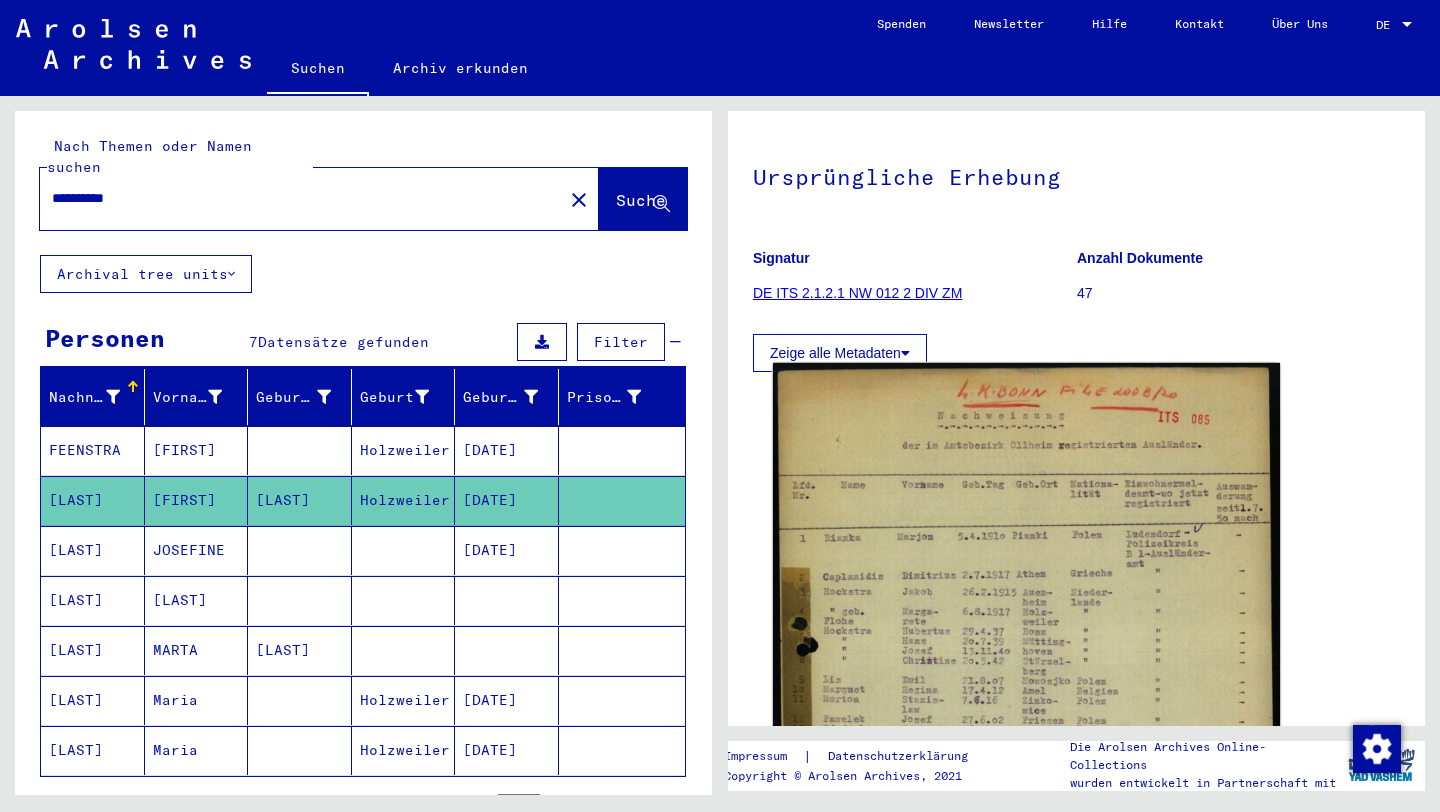 click 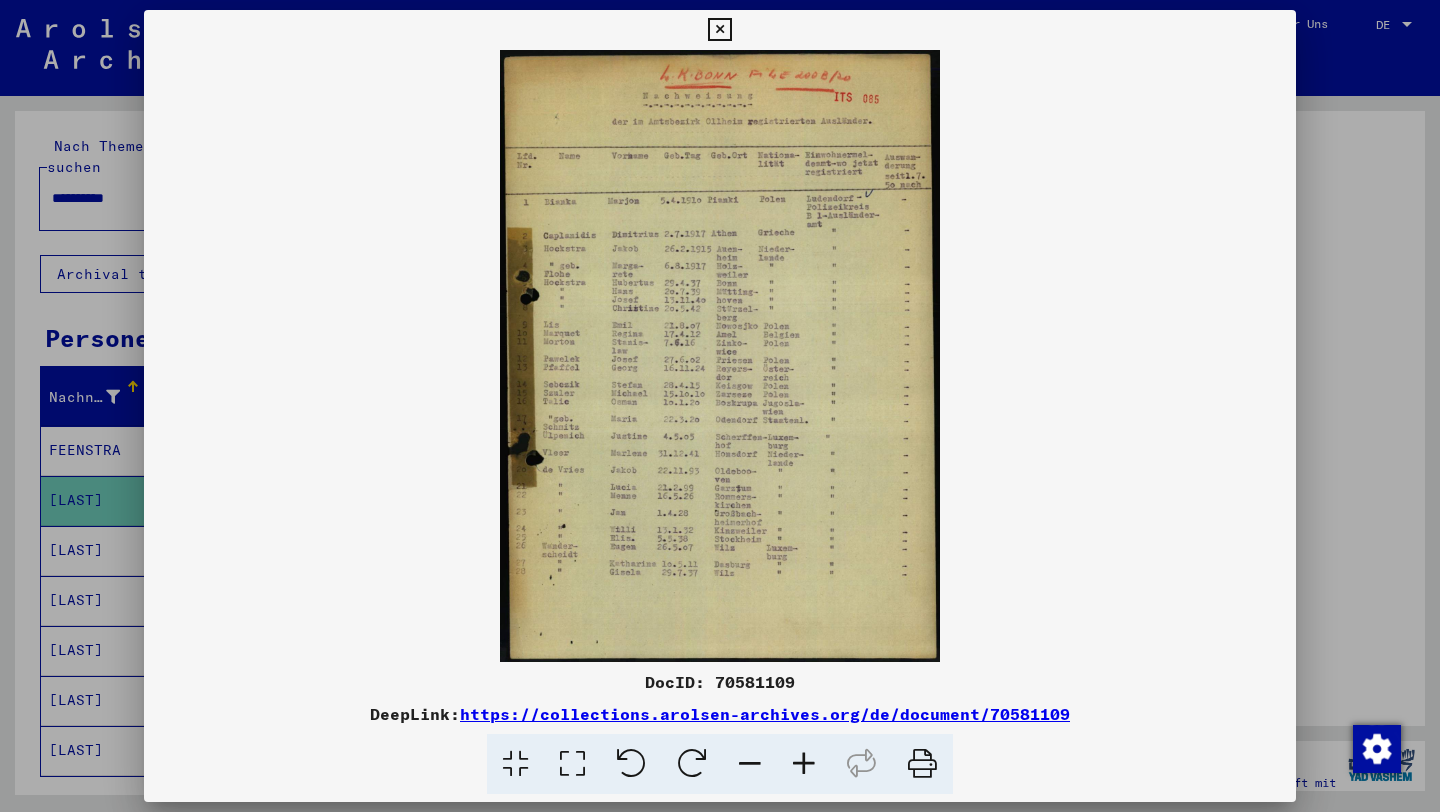 click at bounding box center [720, 356] 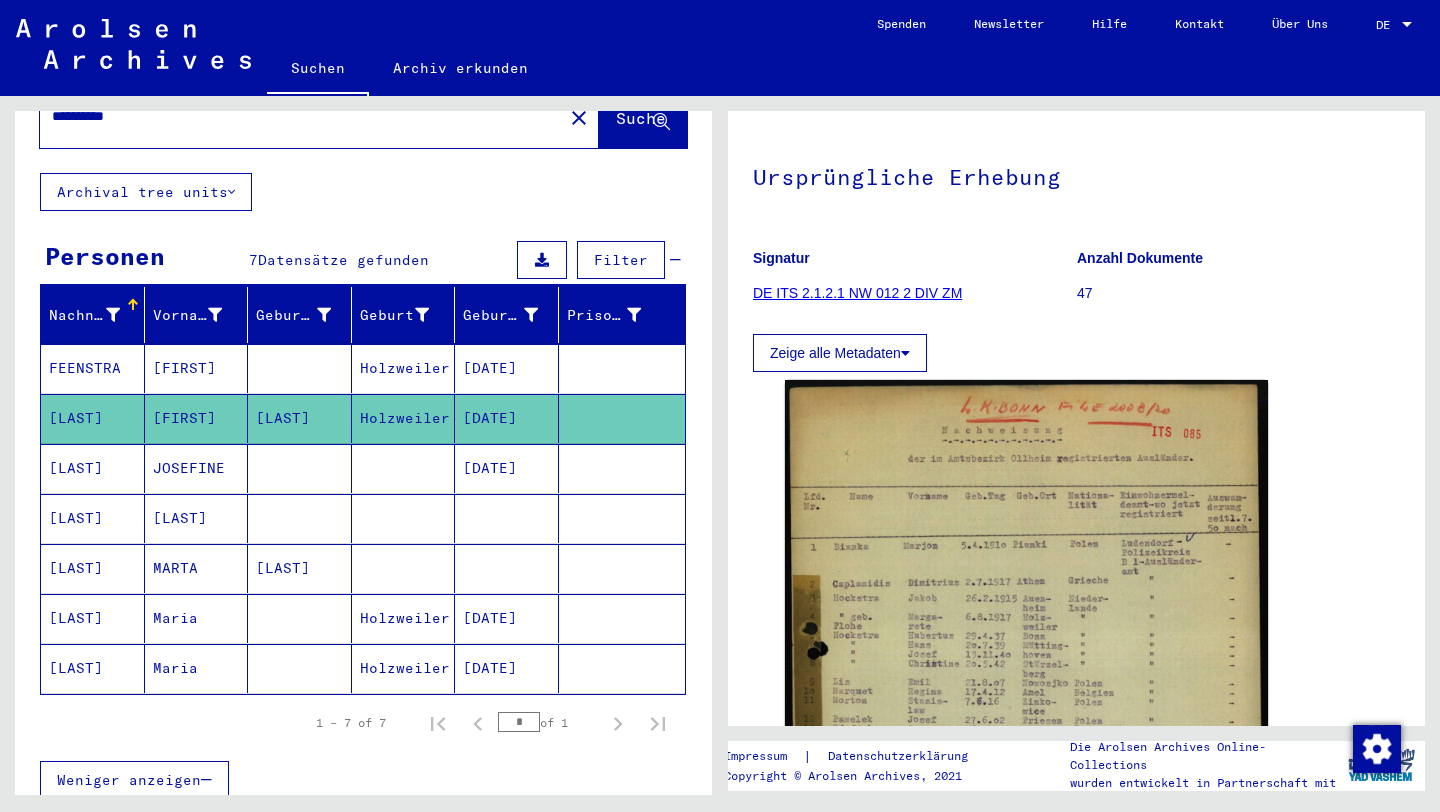 scroll, scrollTop: 85, scrollLeft: 0, axis: vertical 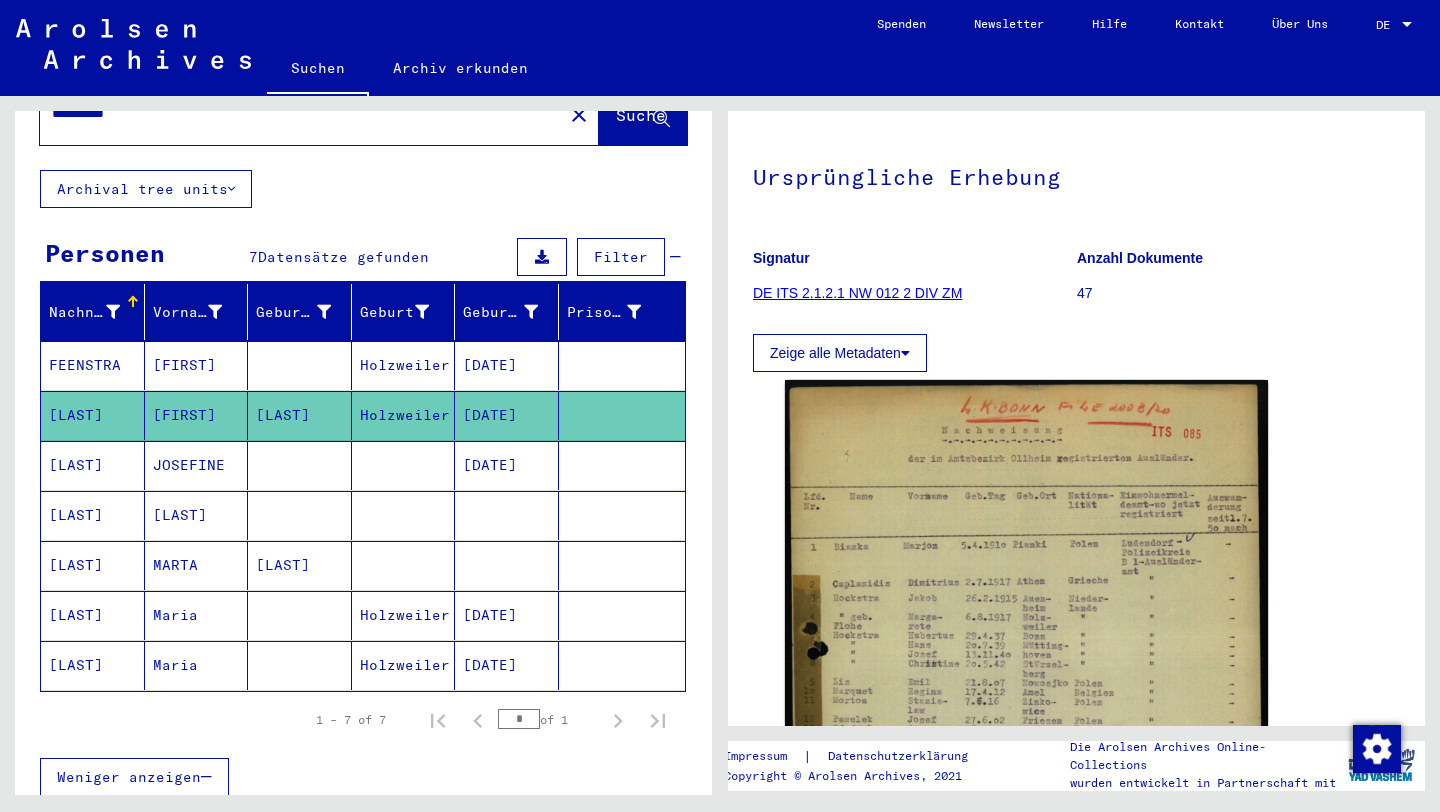 click at bounding box center (404, 615) 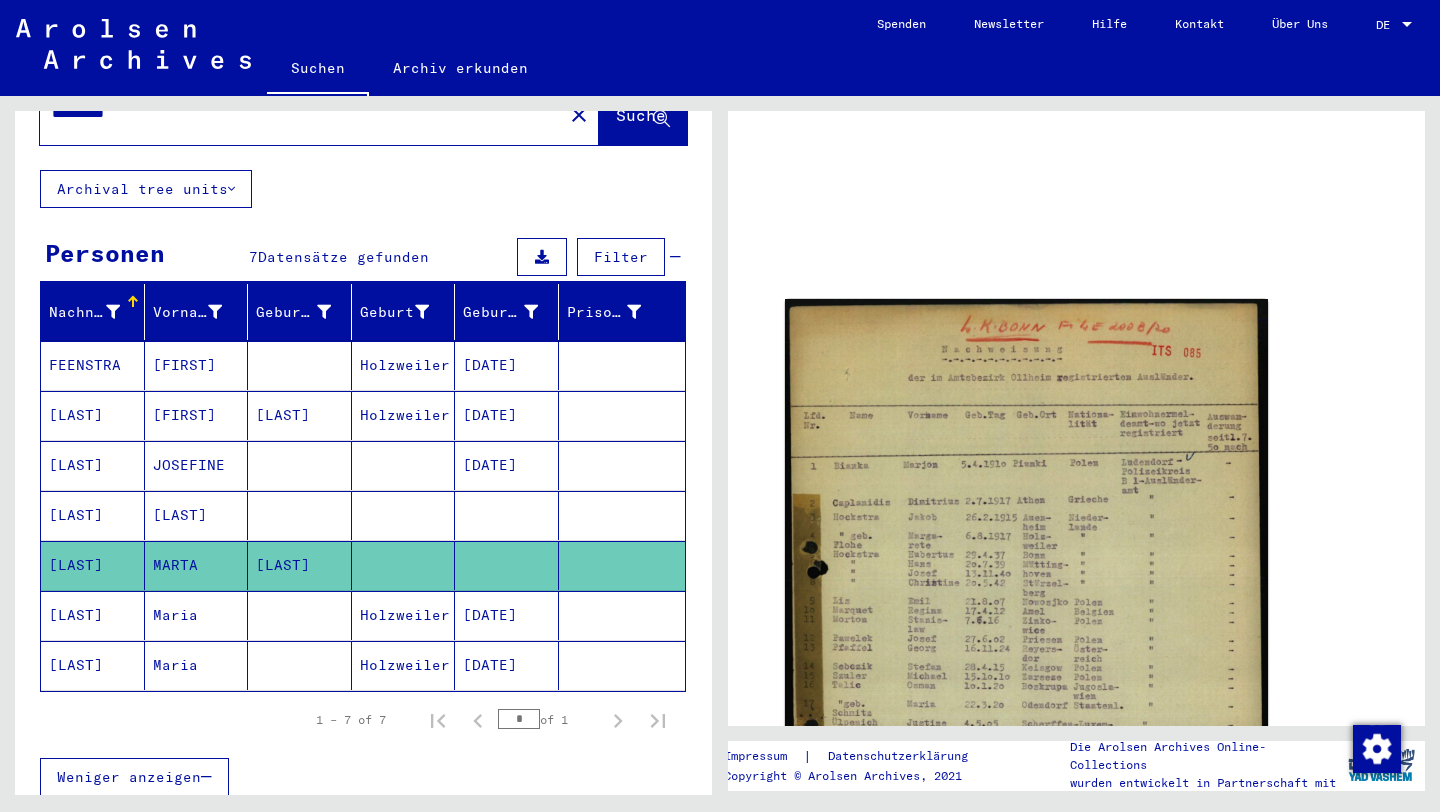 click on "Holzweiler" at bounding box center [404, 665] 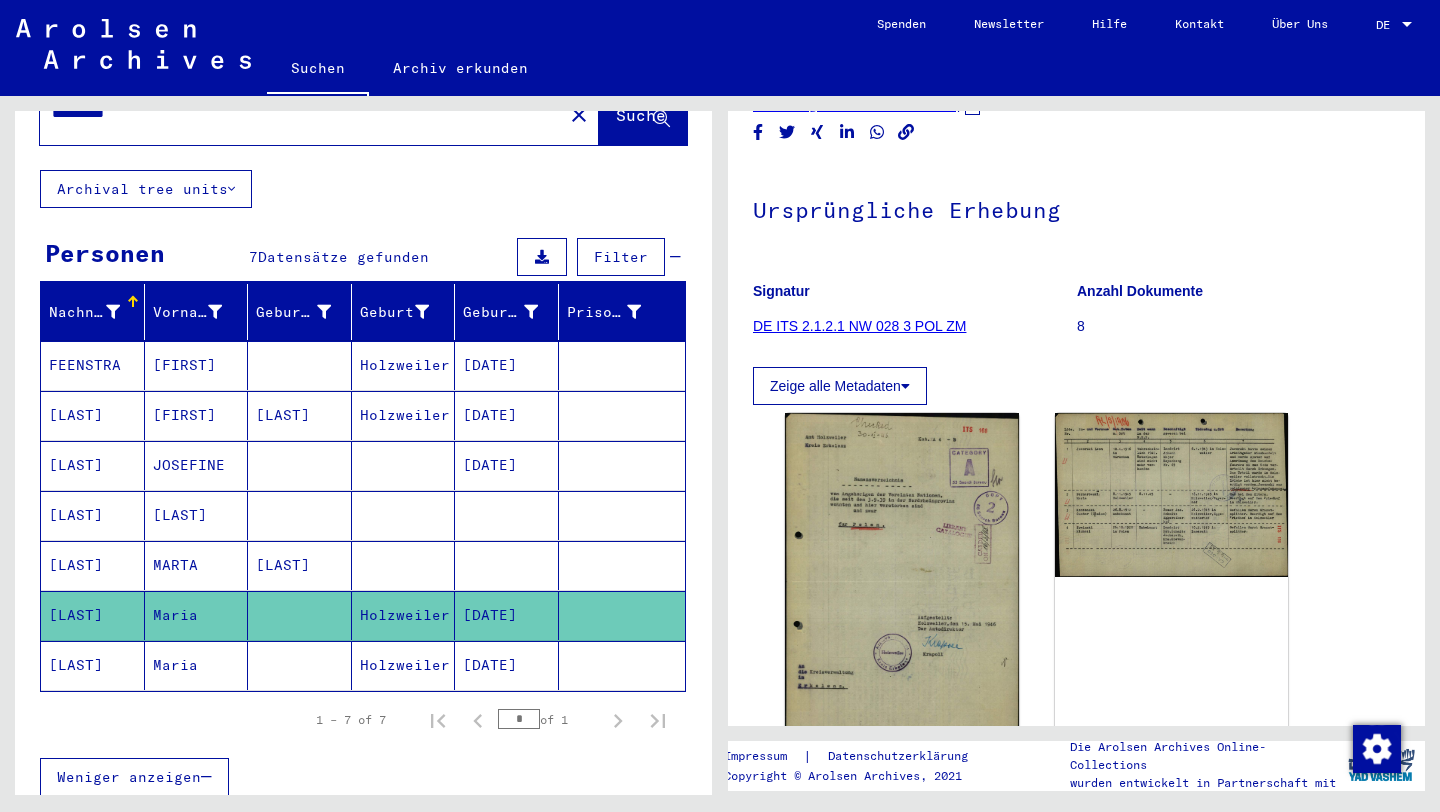 scroll, scrollTop: 132, scrollLeft: 0, axis: vertical 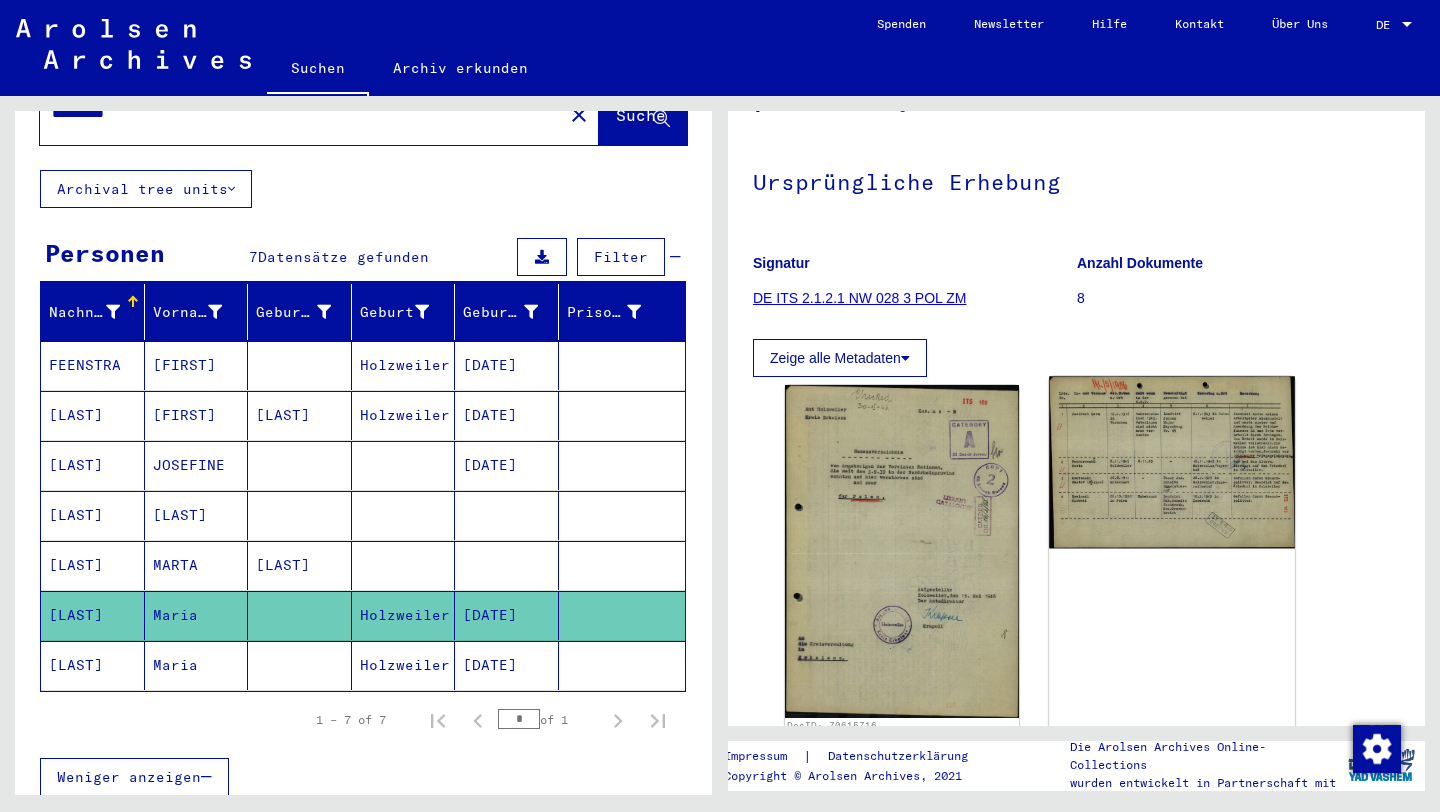 click 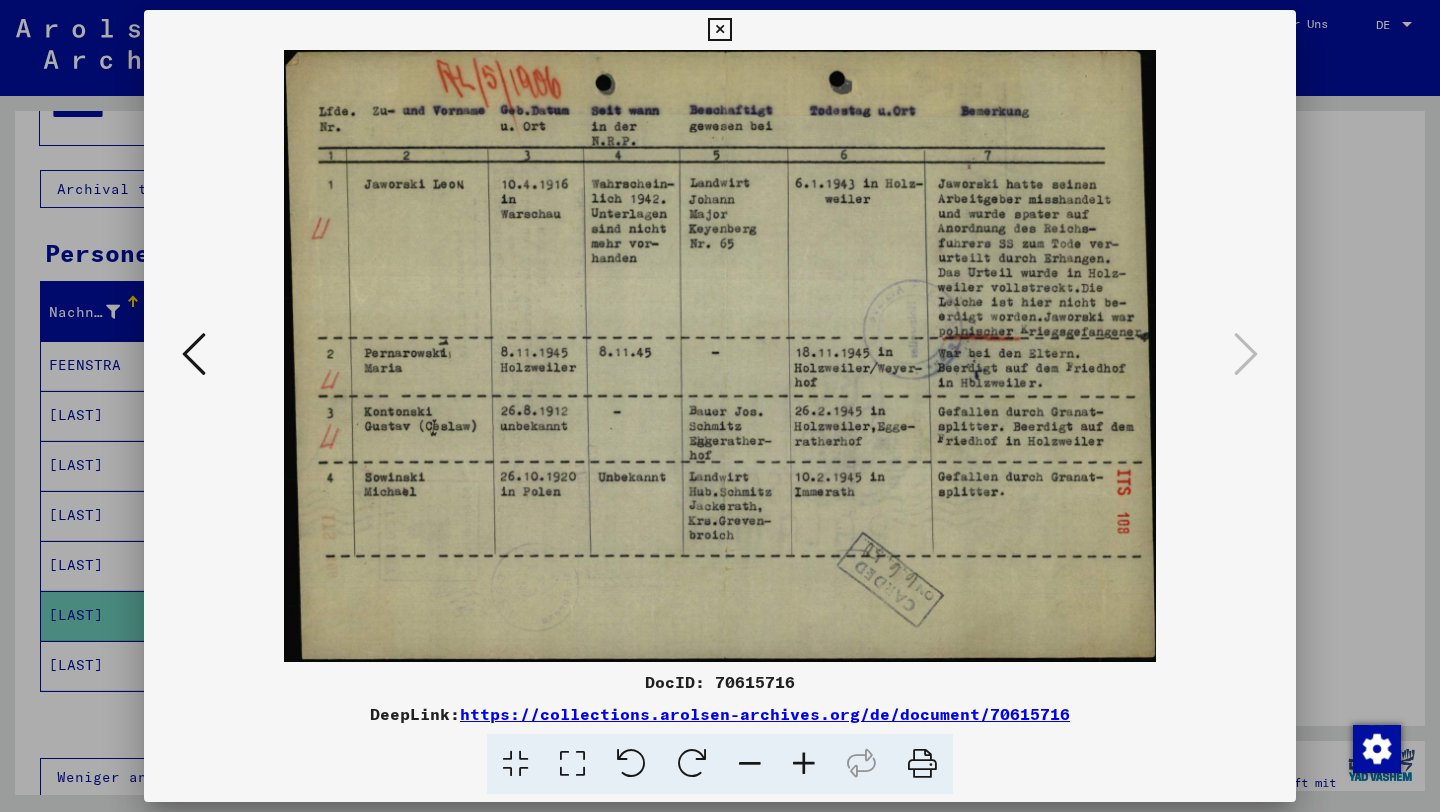 click at bounding box center [720, 406] 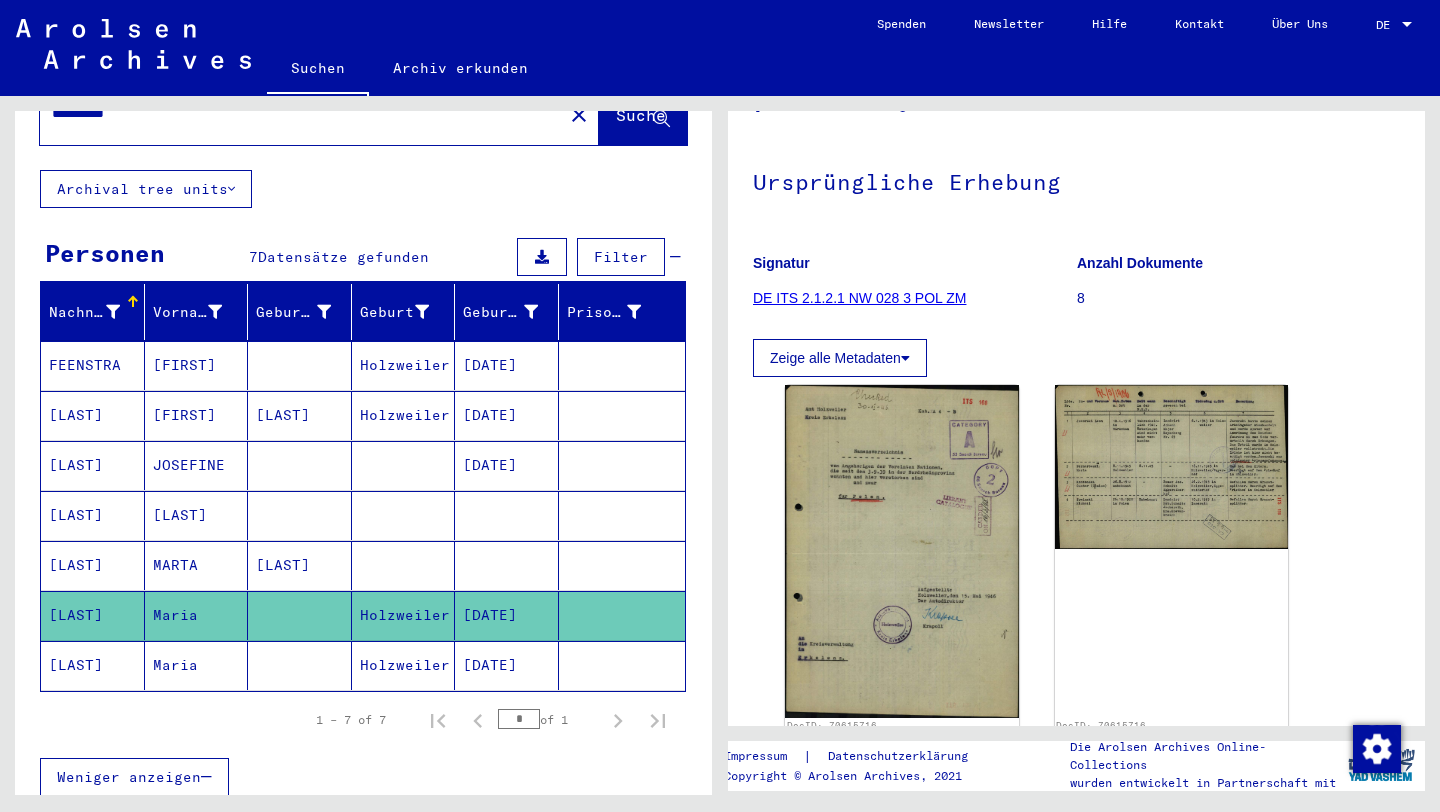 click 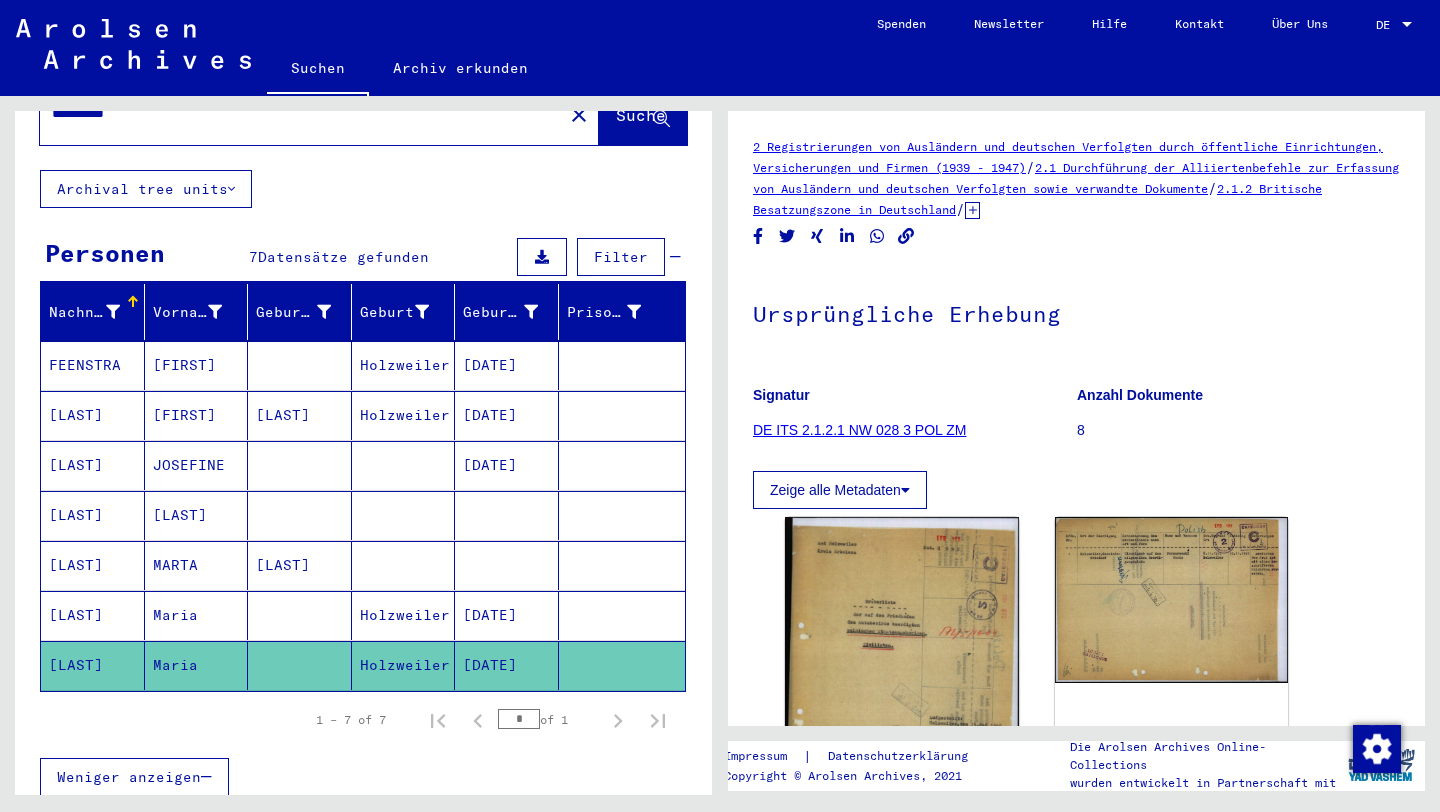 scroll, scrollTop: 0, scrollLeft: 0, axis: both 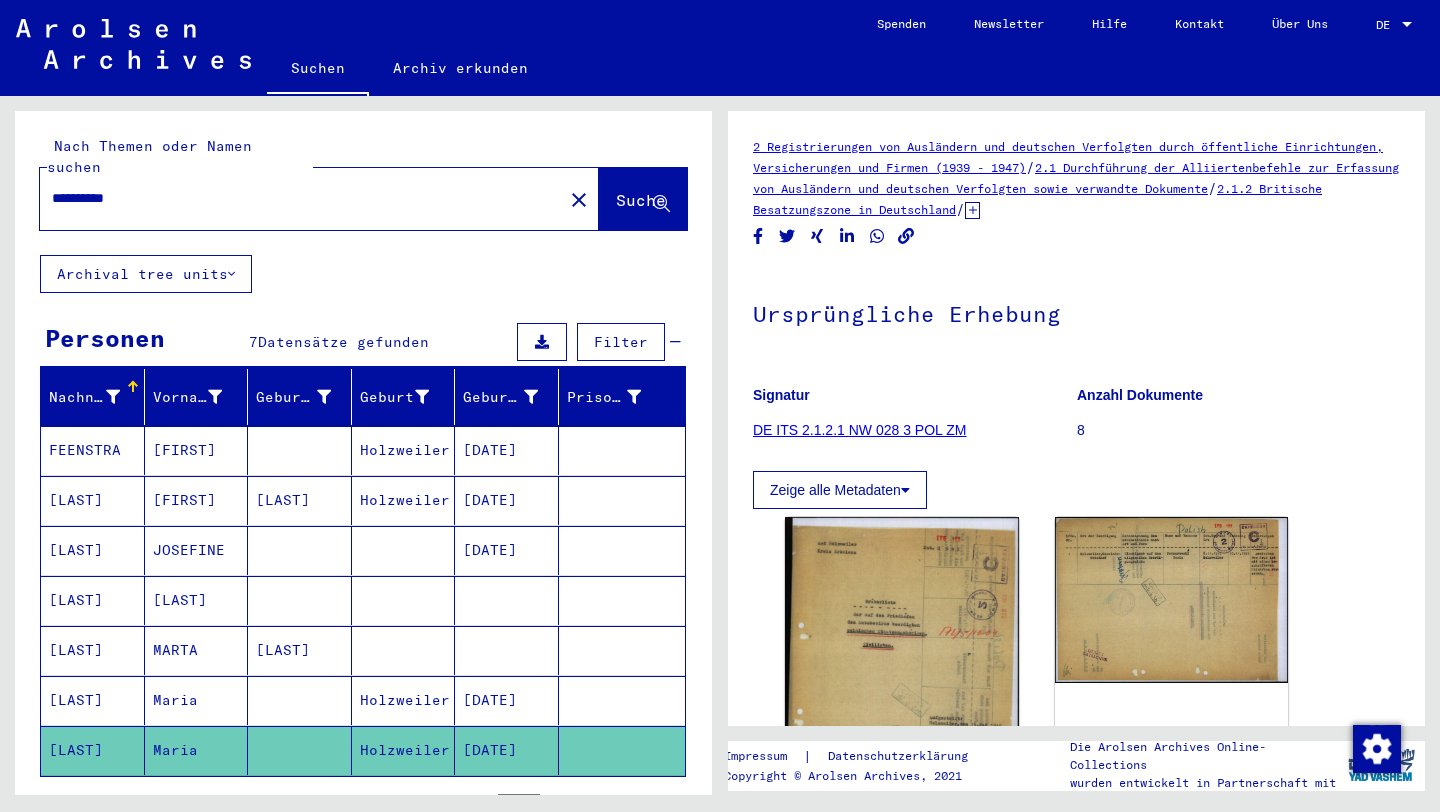 drag, startPoint x: 277, startPoint y: 192, endPoint x: 0, endPoint y: 193, distance: 277.0018 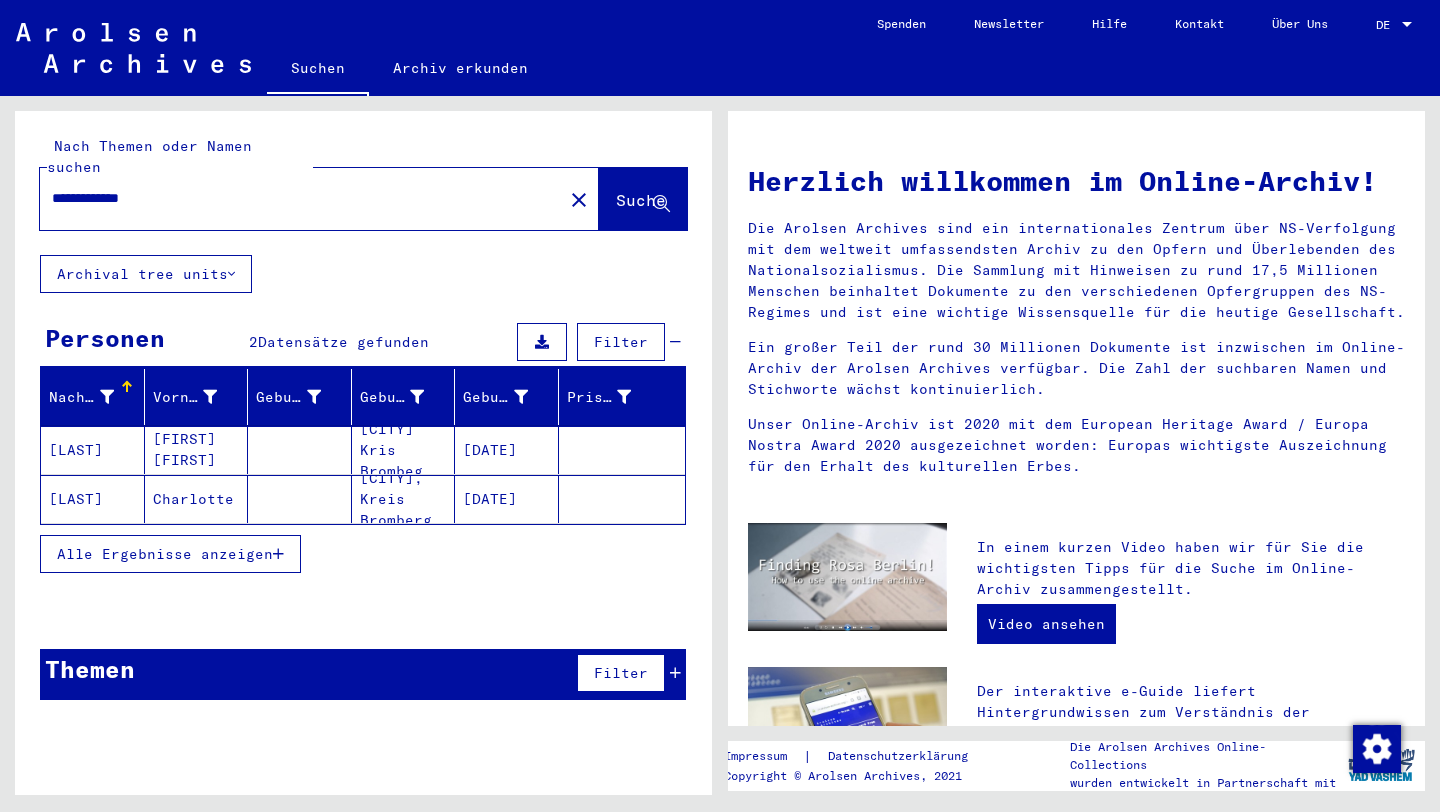 drag, startPoint x: 254, startPoint y: 165, endPoint x: 54, endPoint y: 165, distance: 200 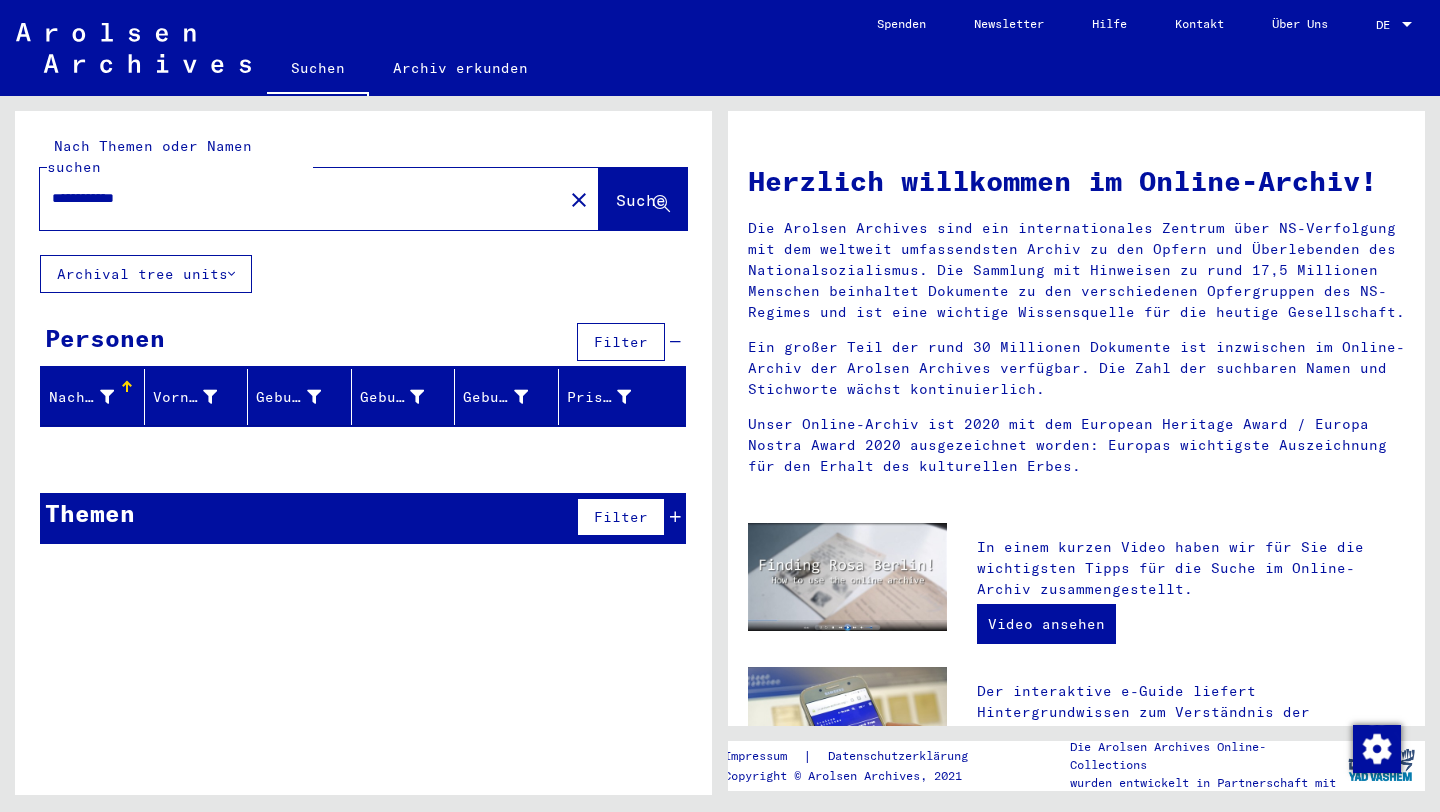 click on "Suche" 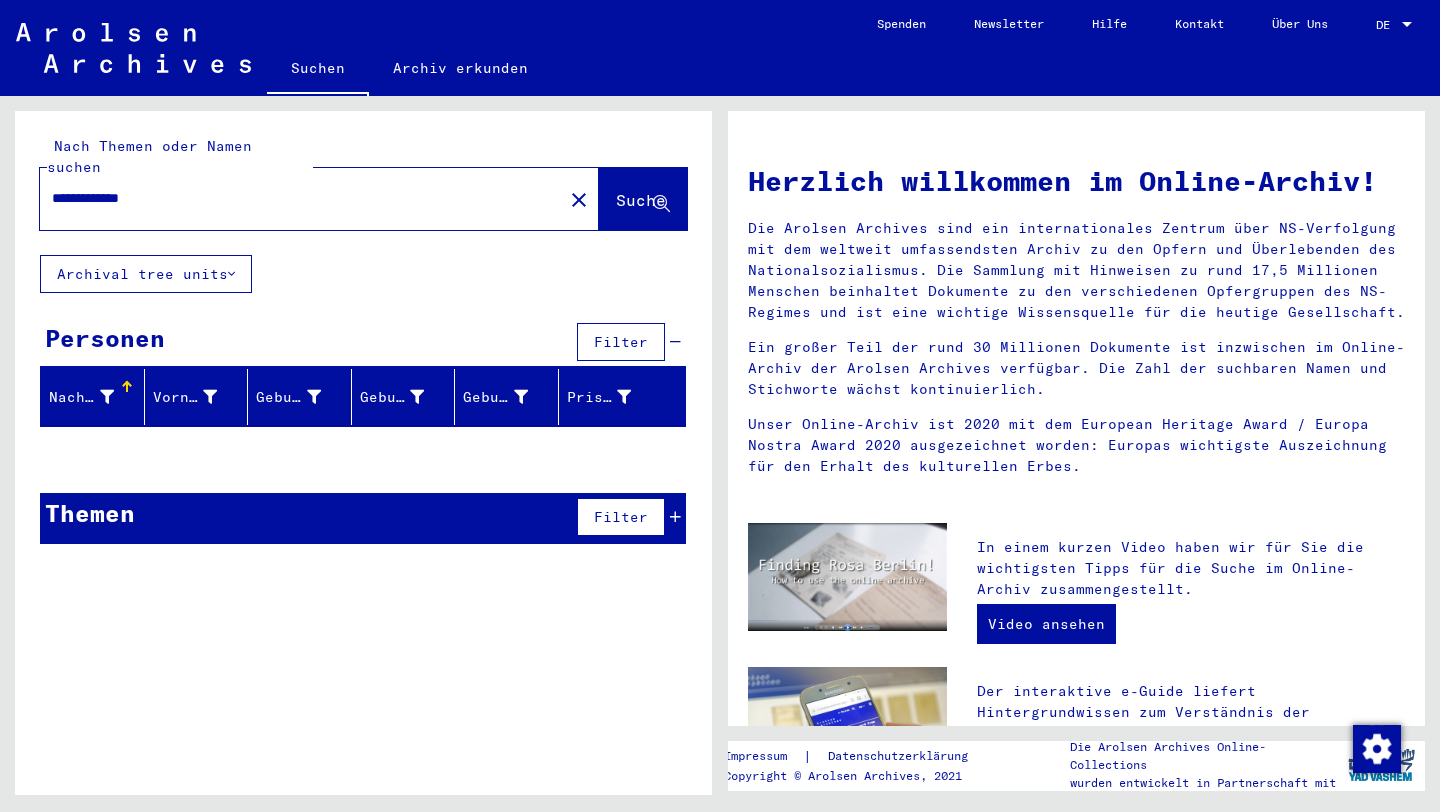 click on "**********" at bounding box center [295, 198] 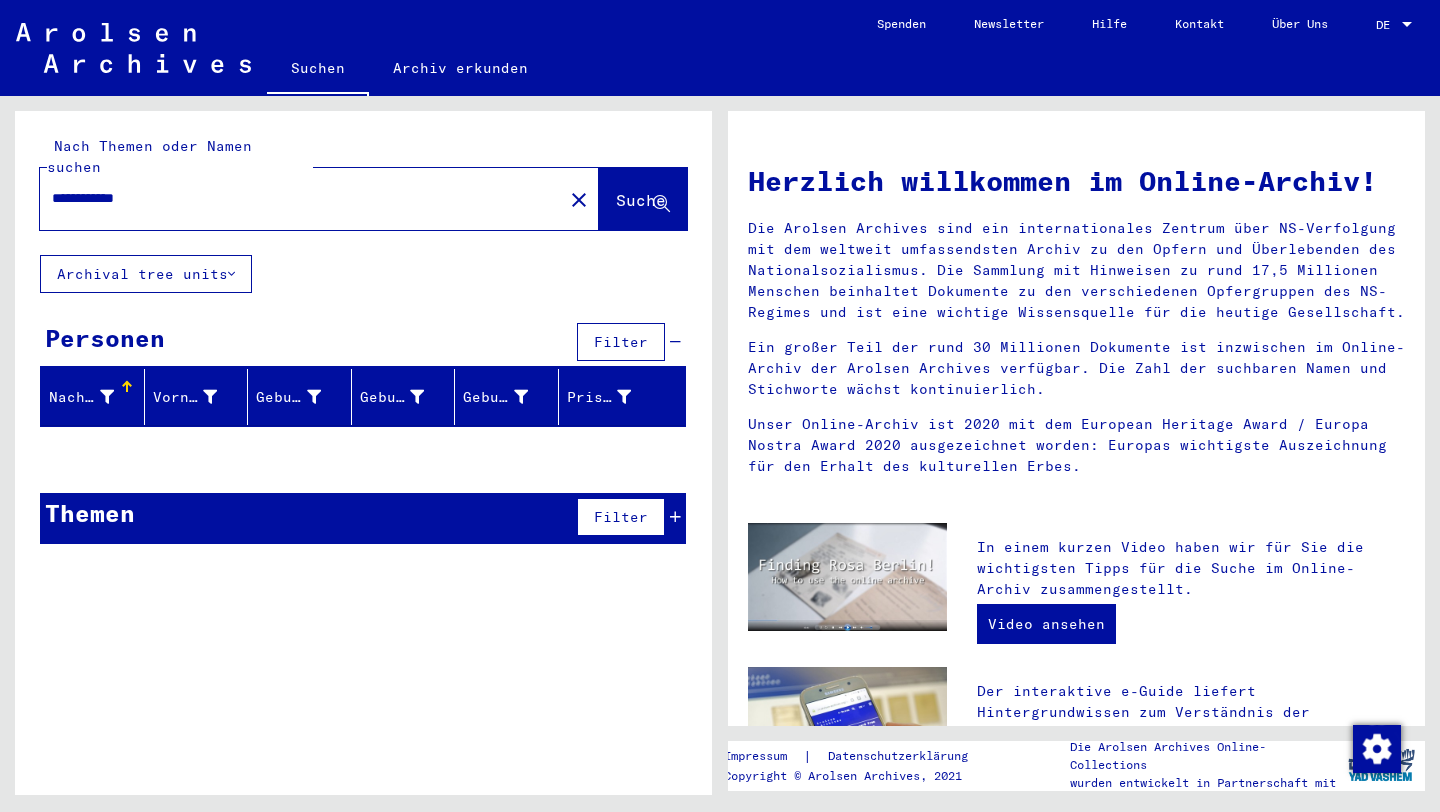 click on "**********" at bounding box center [295, 198] 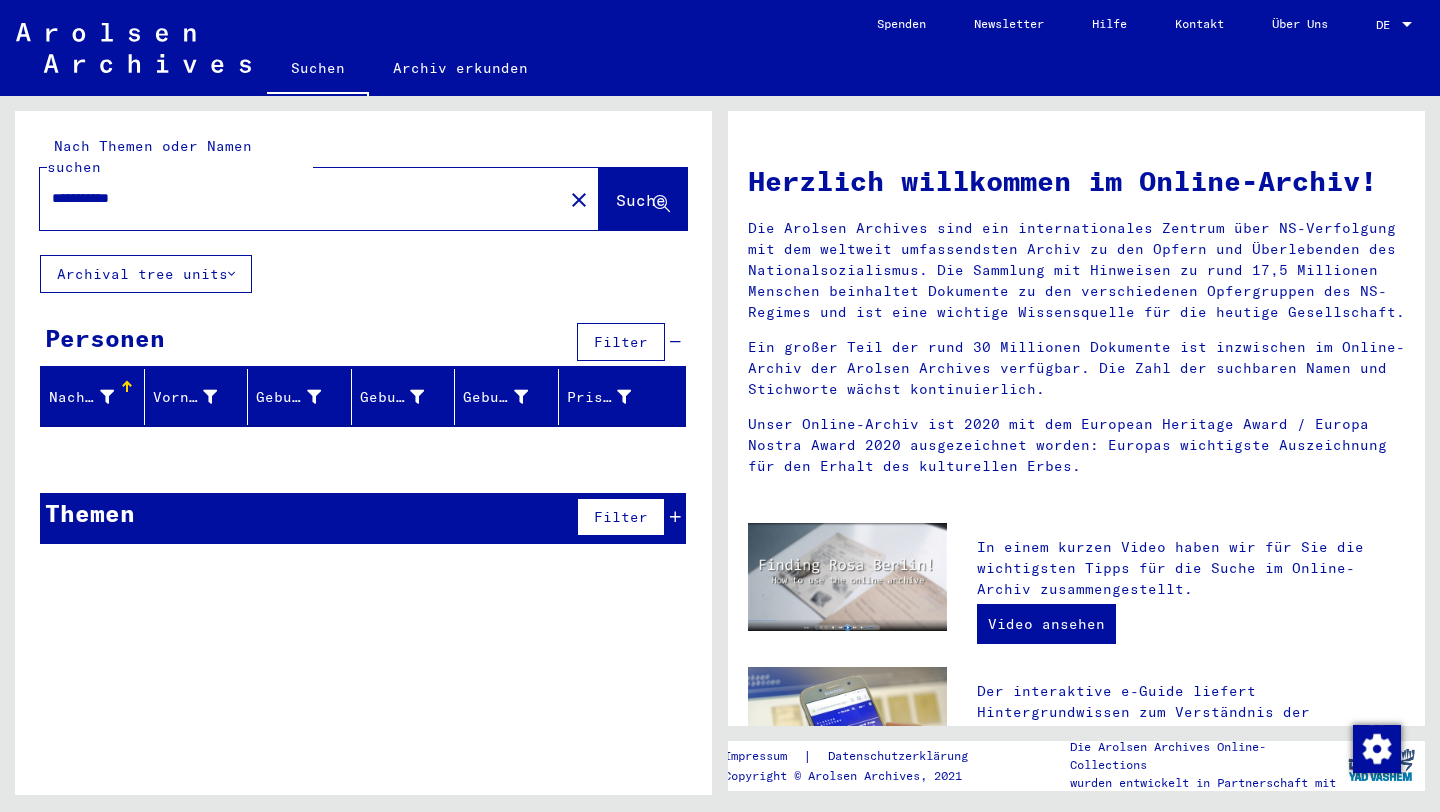 drag, startPoint x: 254, startPoint y: 172, endPoint x: 0, endPoint y: 179, distance: 254.09644 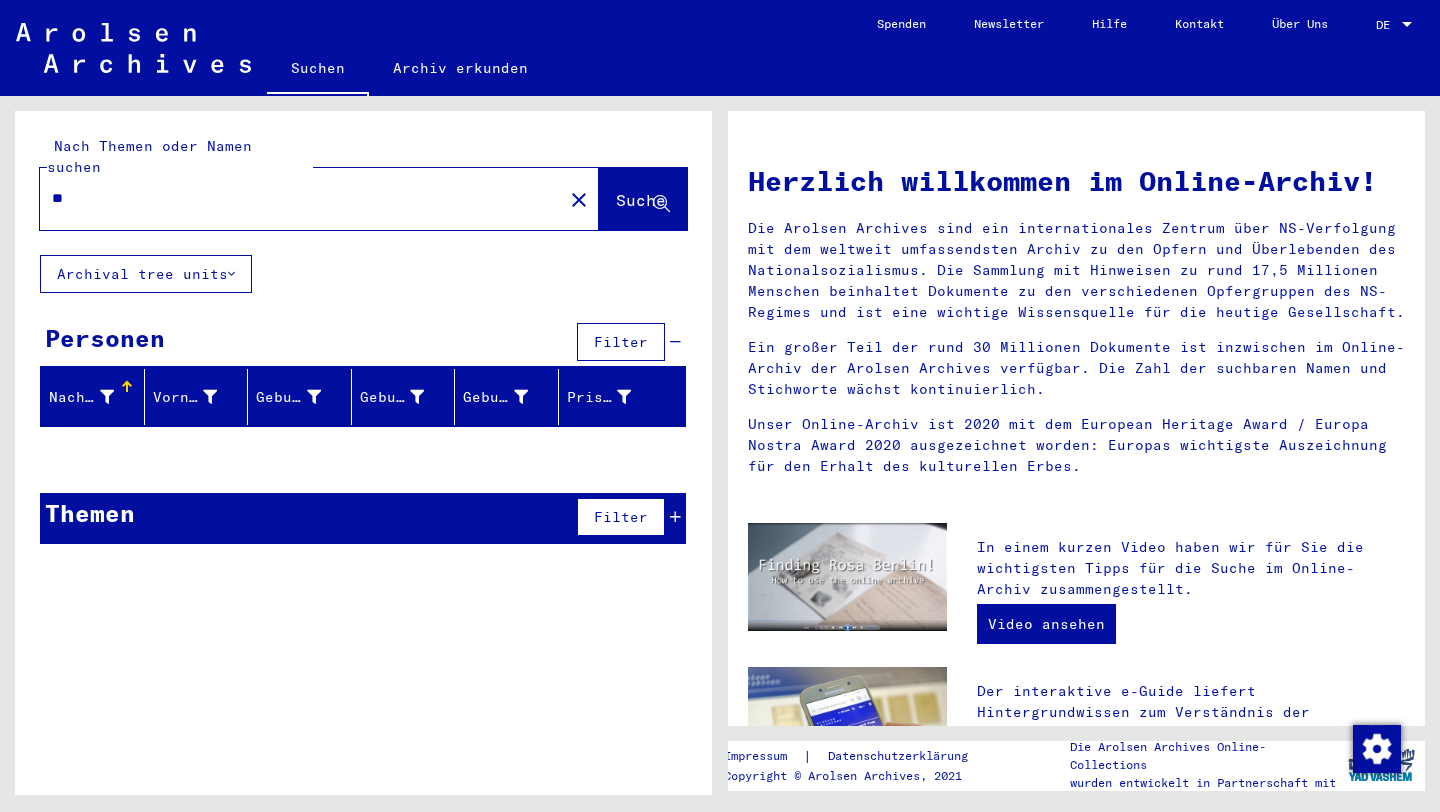type on "*" 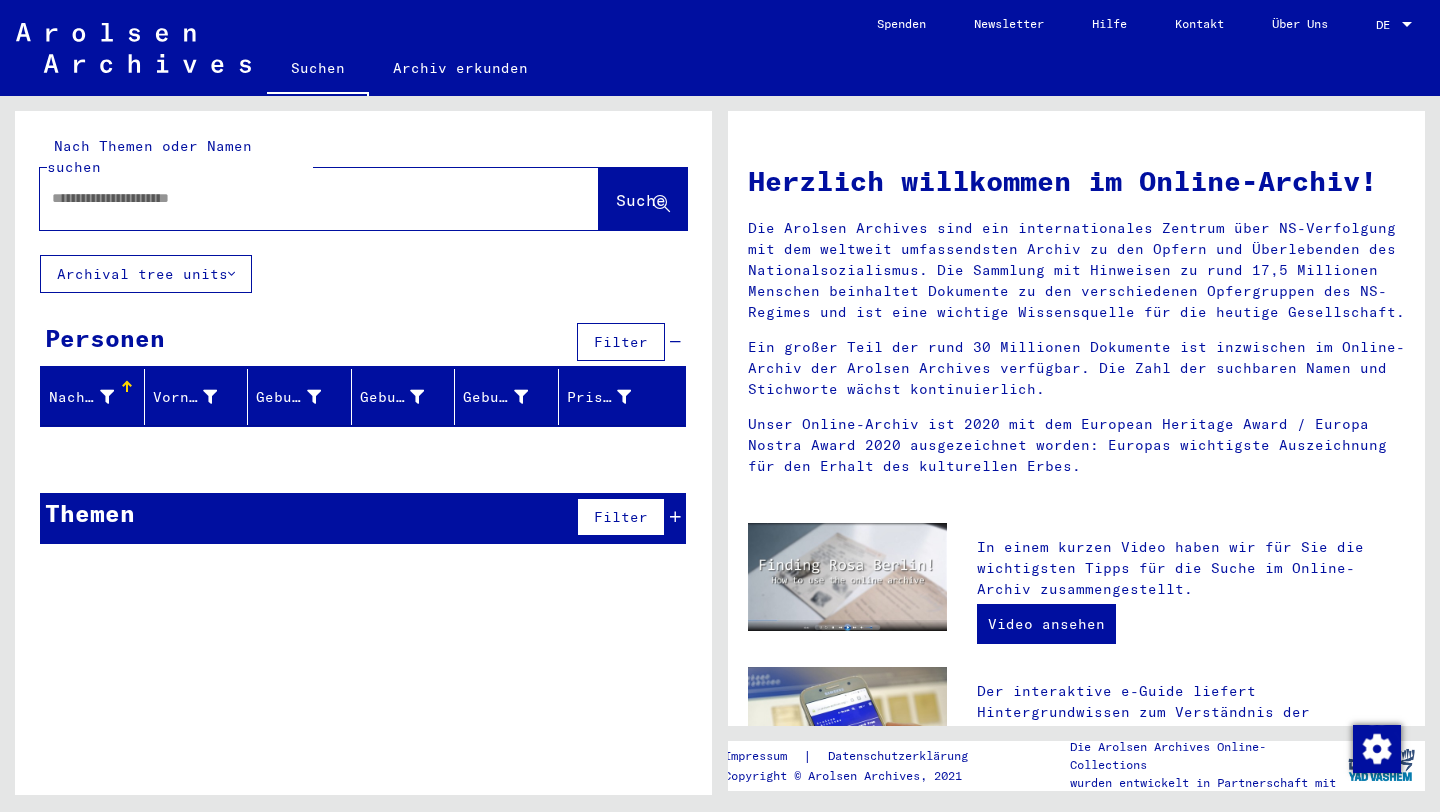 click at bounding box center (295, 198) 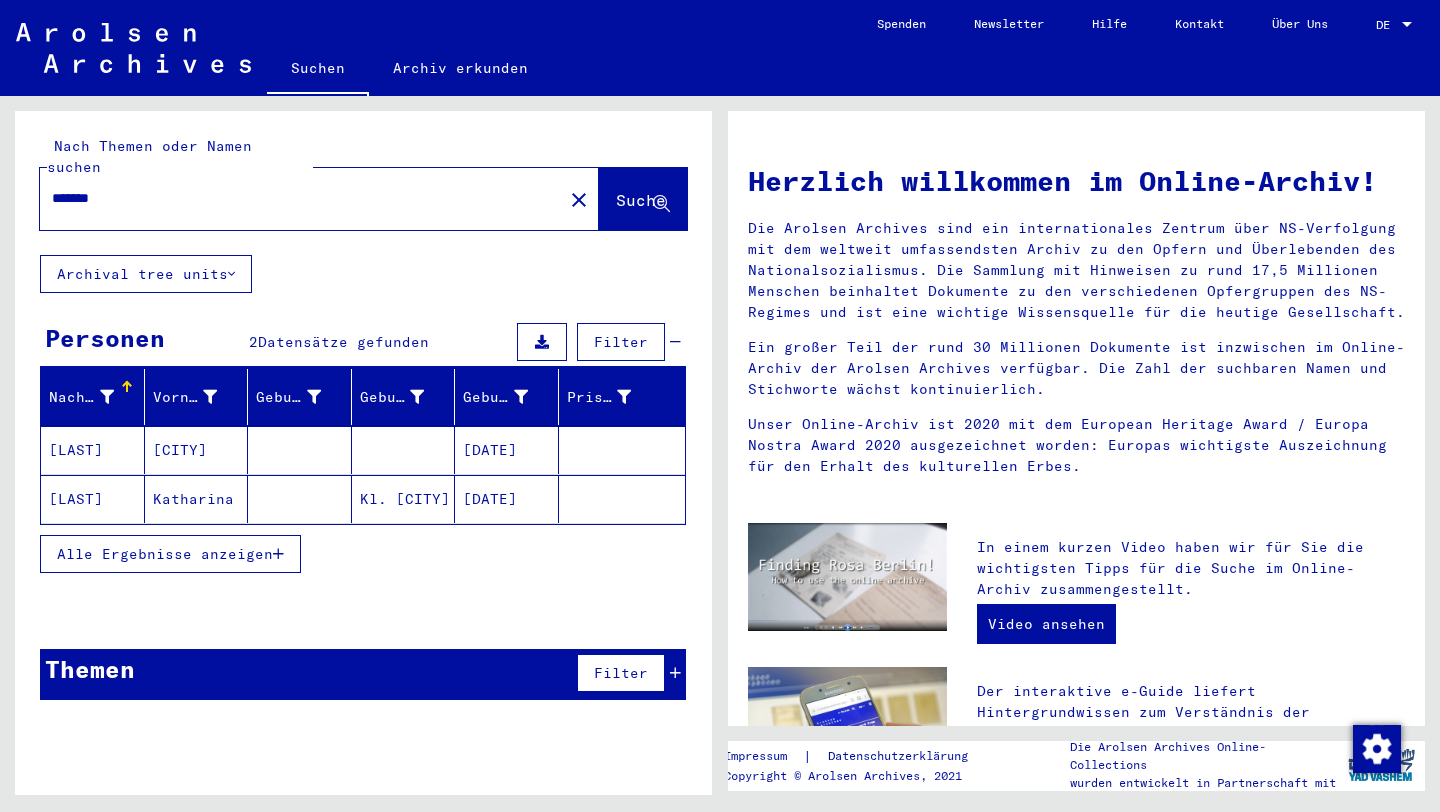 click on "Kl. [CITY]" 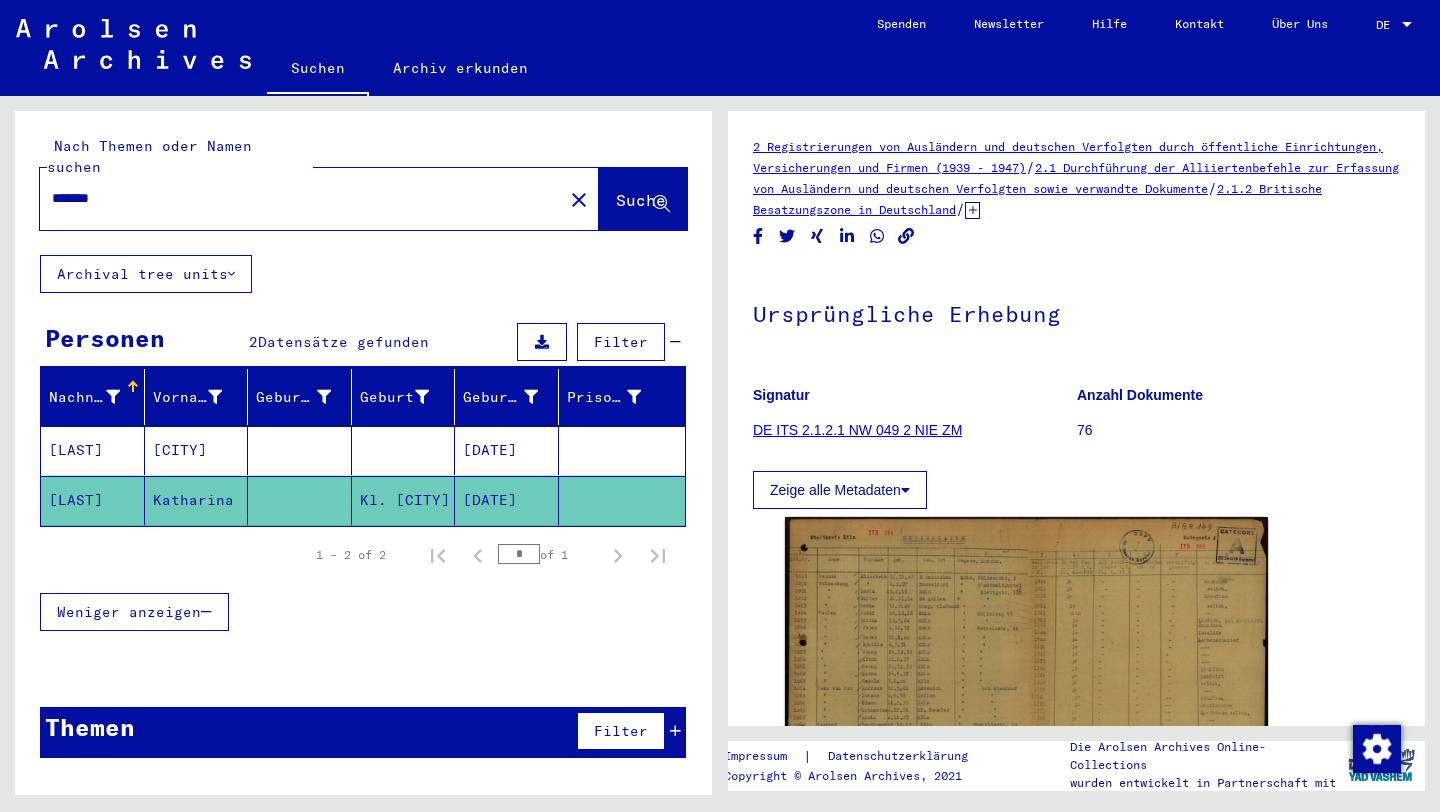 scroll, scrollTop: 0, scrollLeft: 0, axis: both 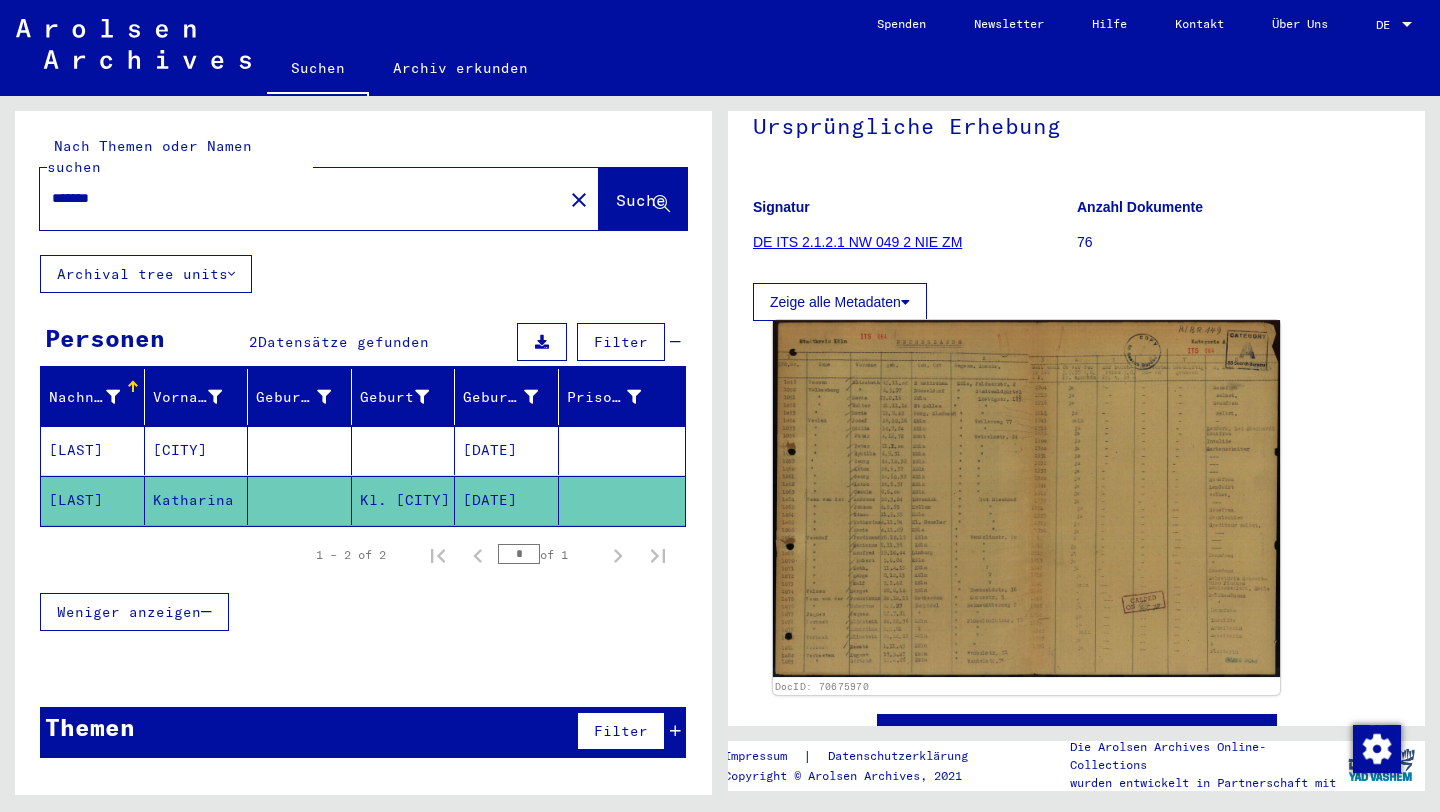 click 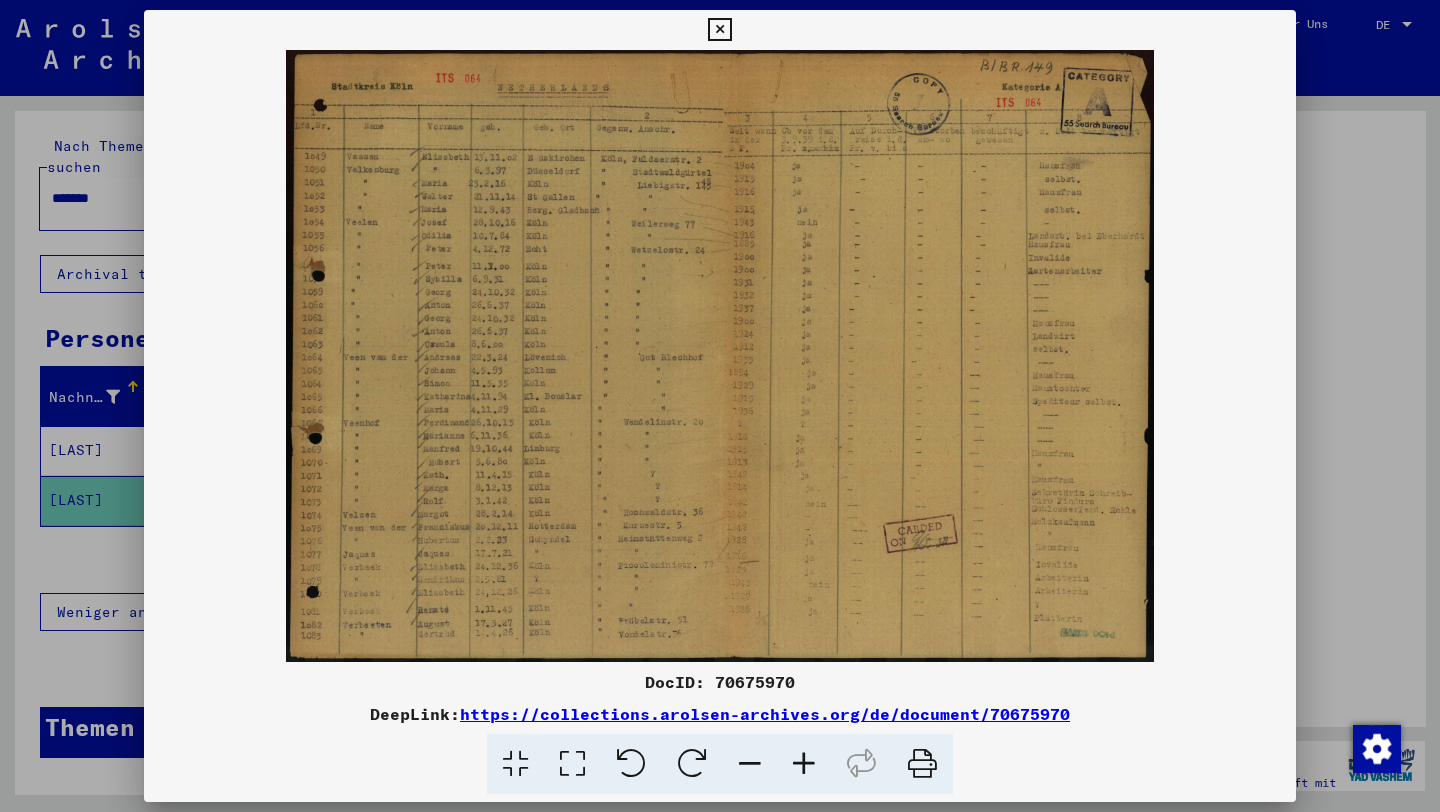 click at bounding box center (720, 406) 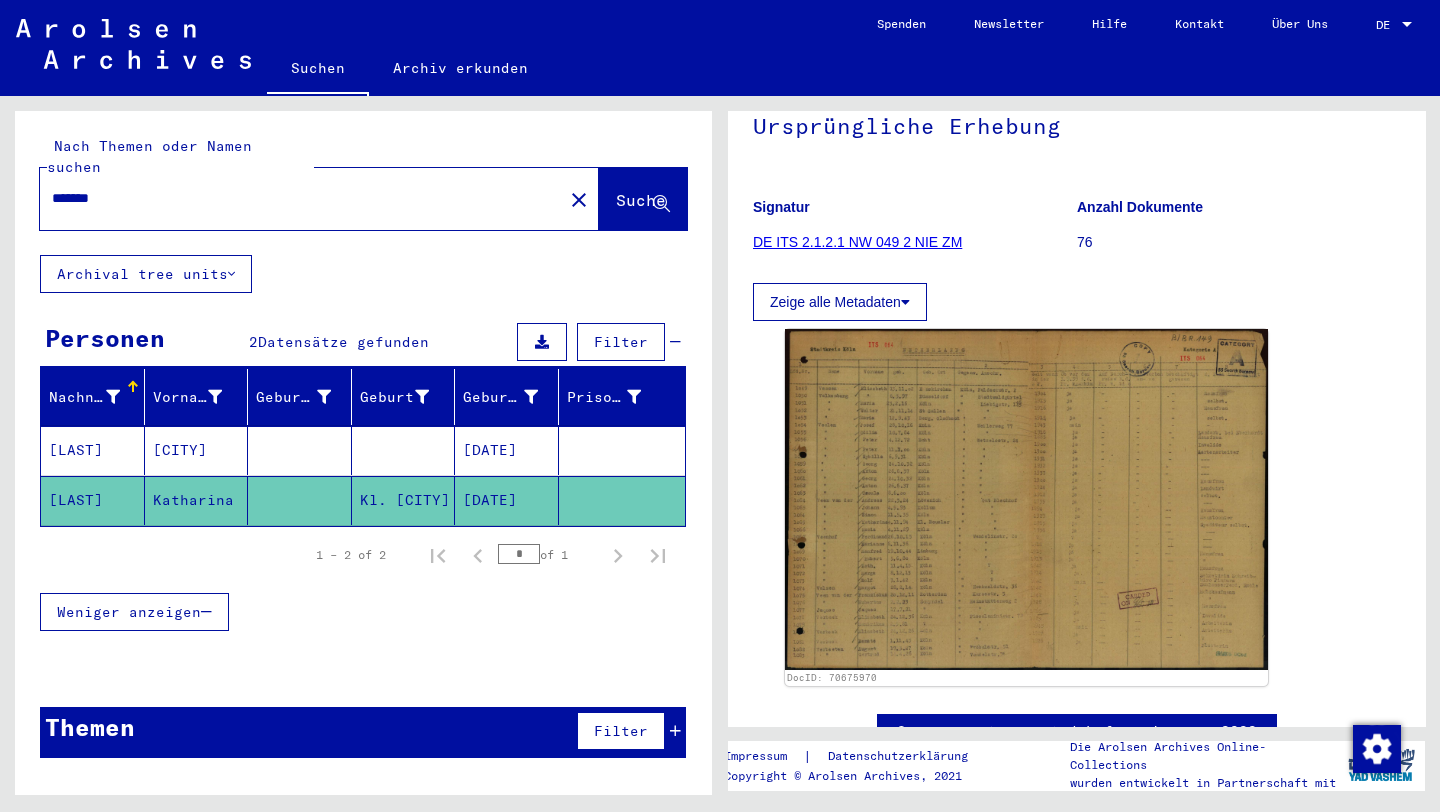 scroll, scrollTop: 0, scrollLeft: 0, axis: both 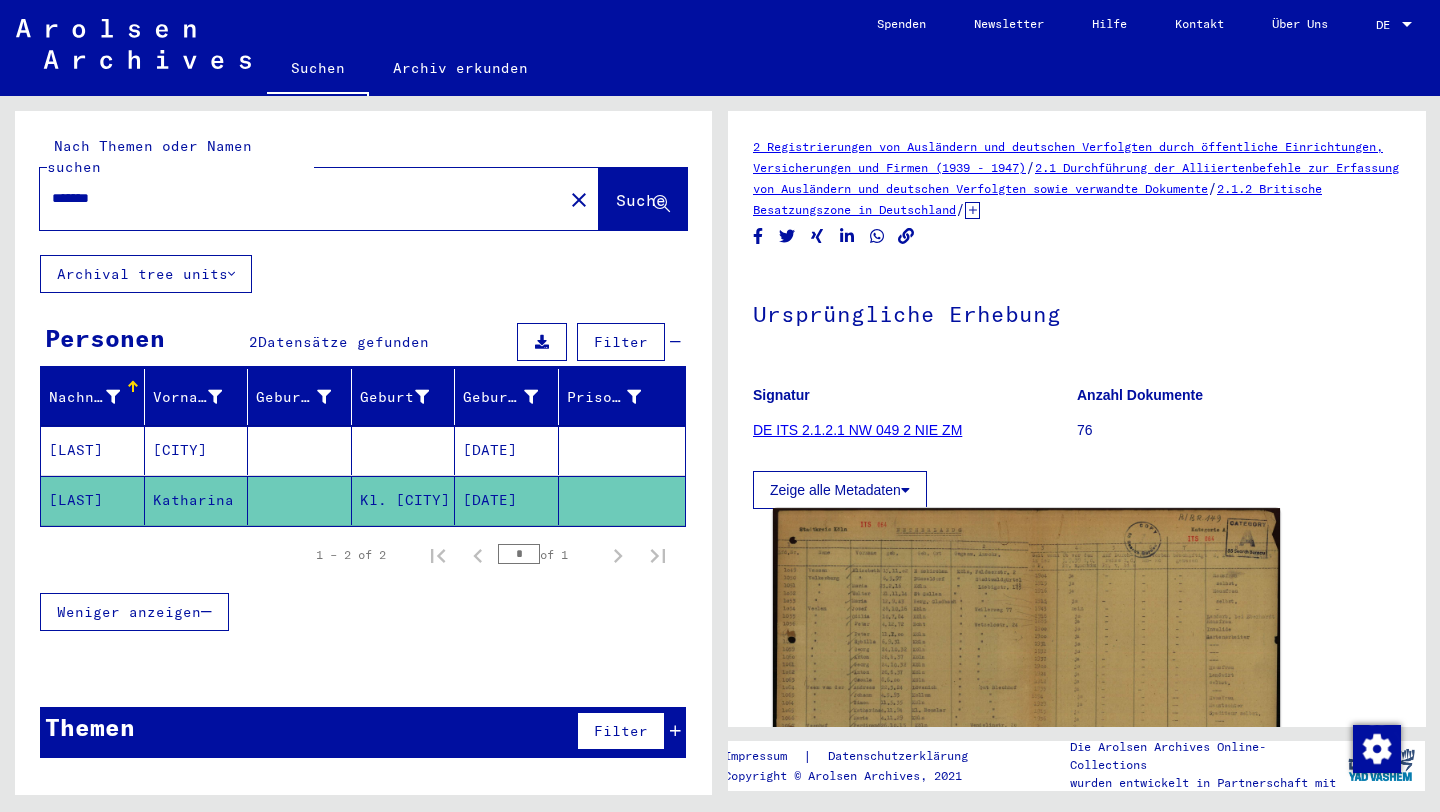 click 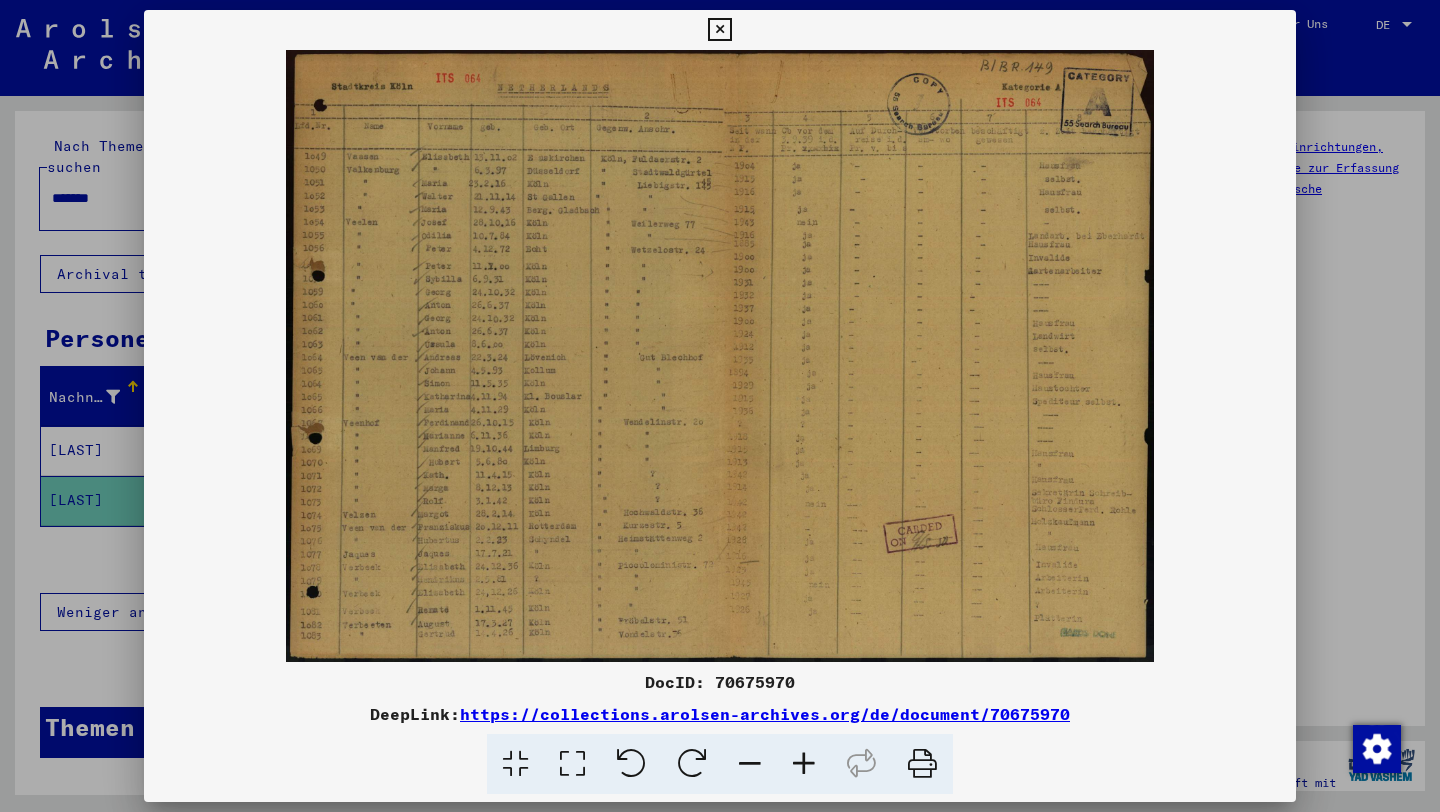 click at bounding box center [720, 406] 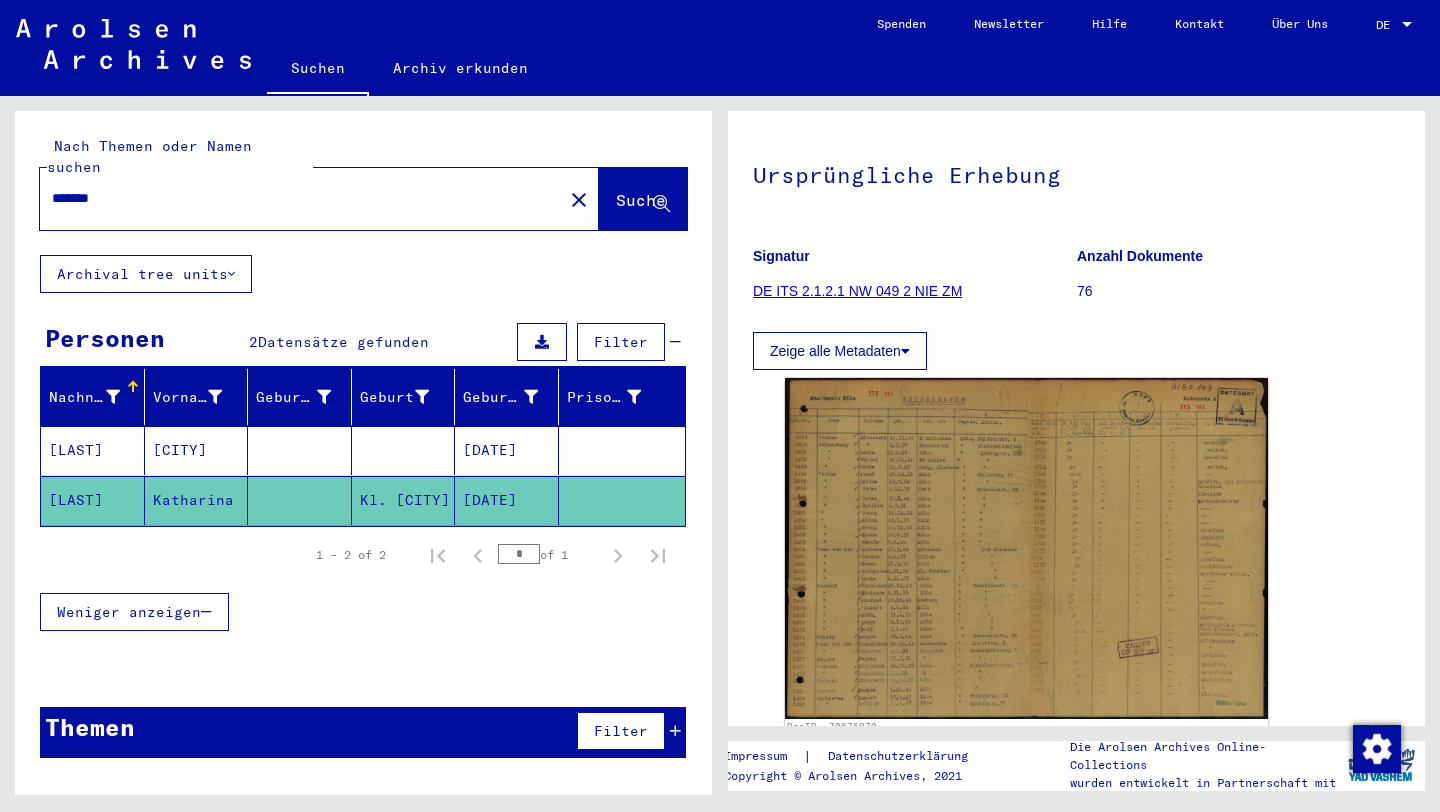 scroll, scrollTop: 140, scrollLeft: 0, axis: vertical 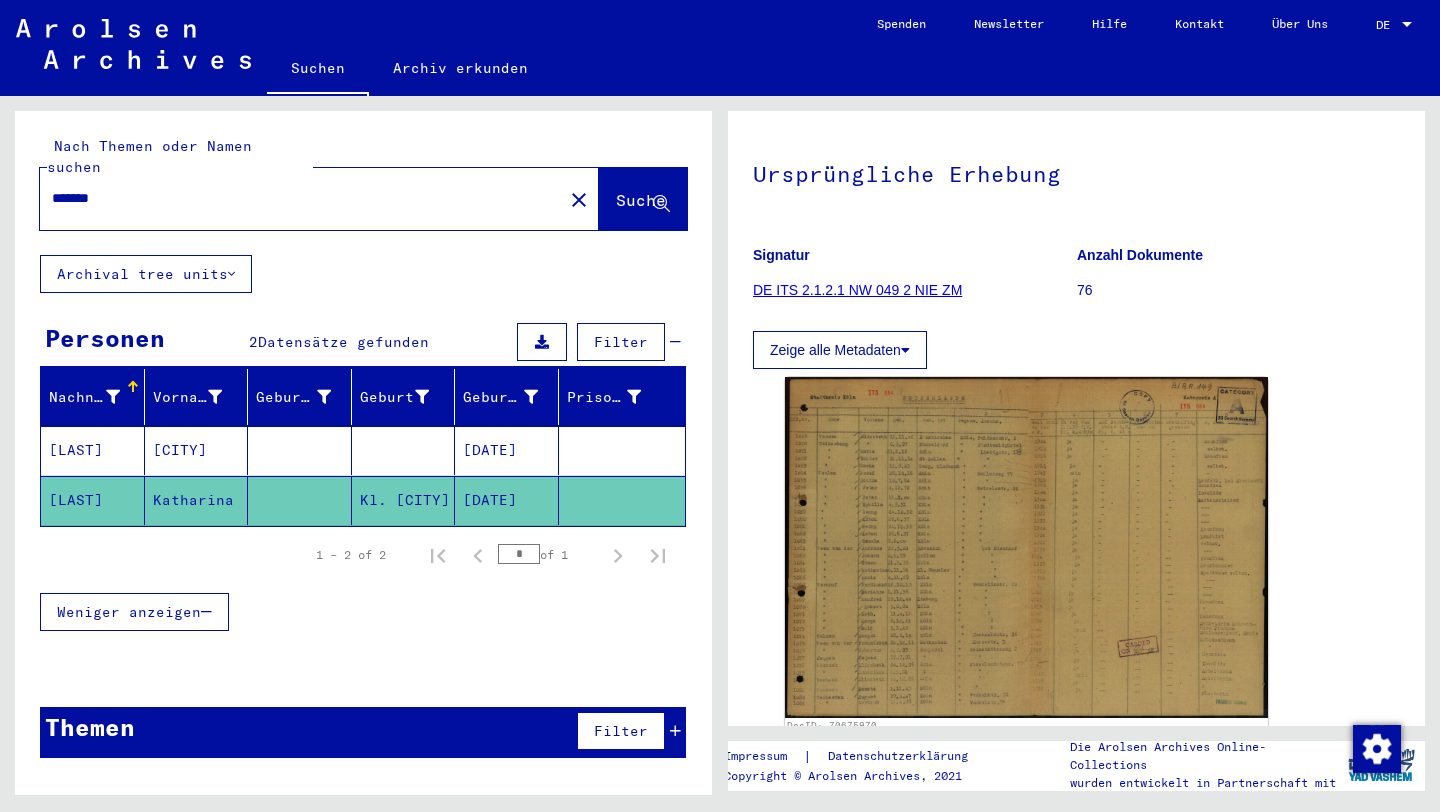 click at bounding box center [404, 500] 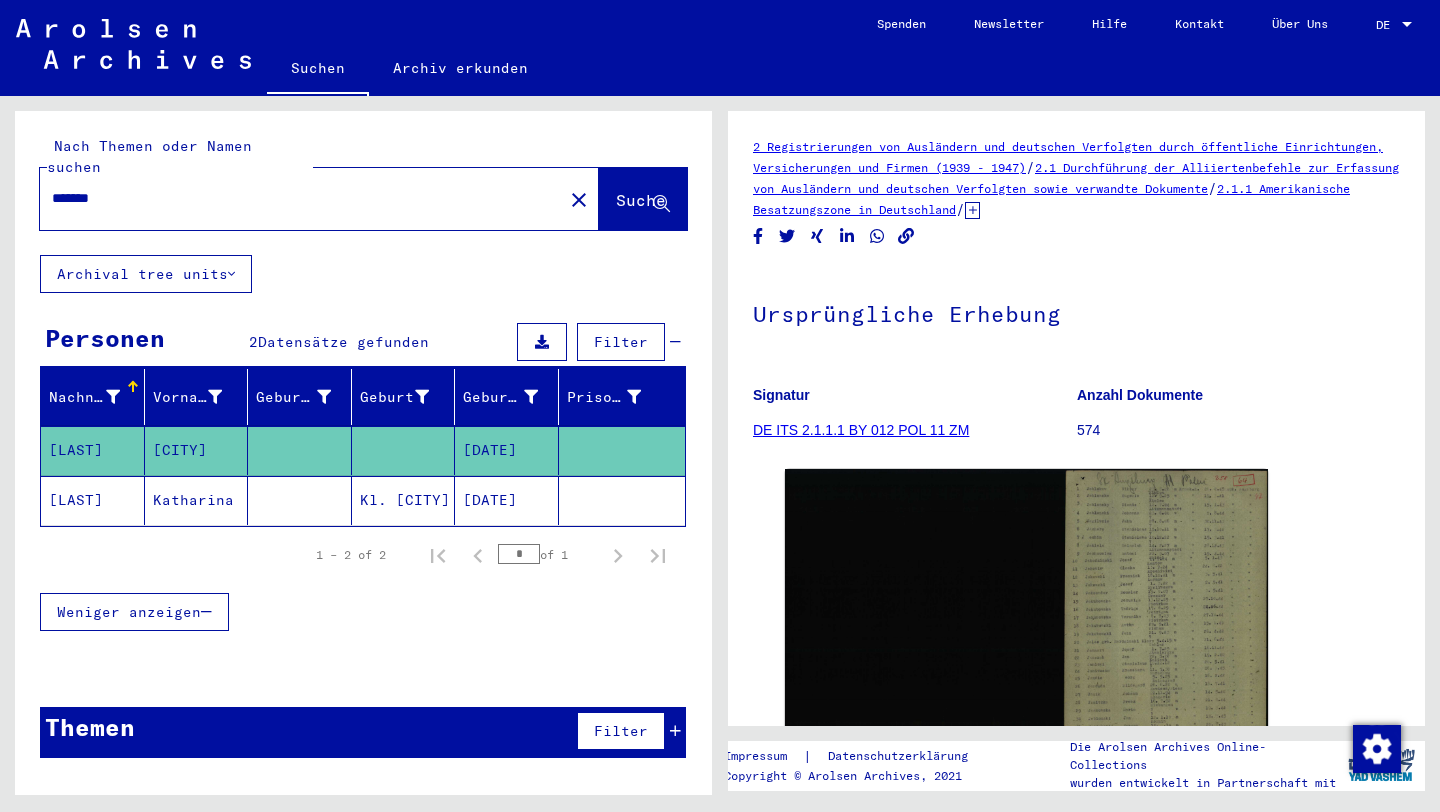 scroll, scrollTop: 0, scrollLeft: 0, axis: both 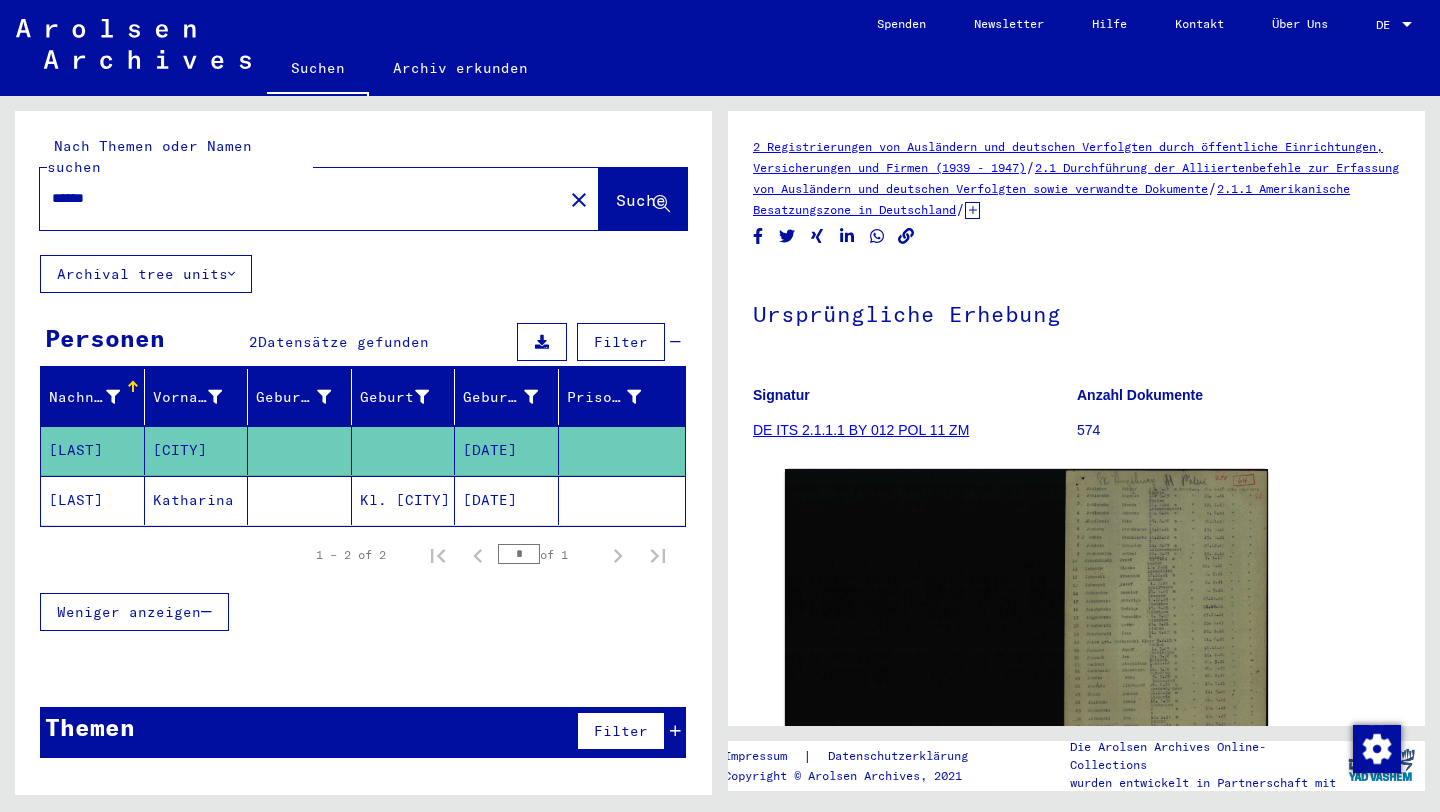type on "******" 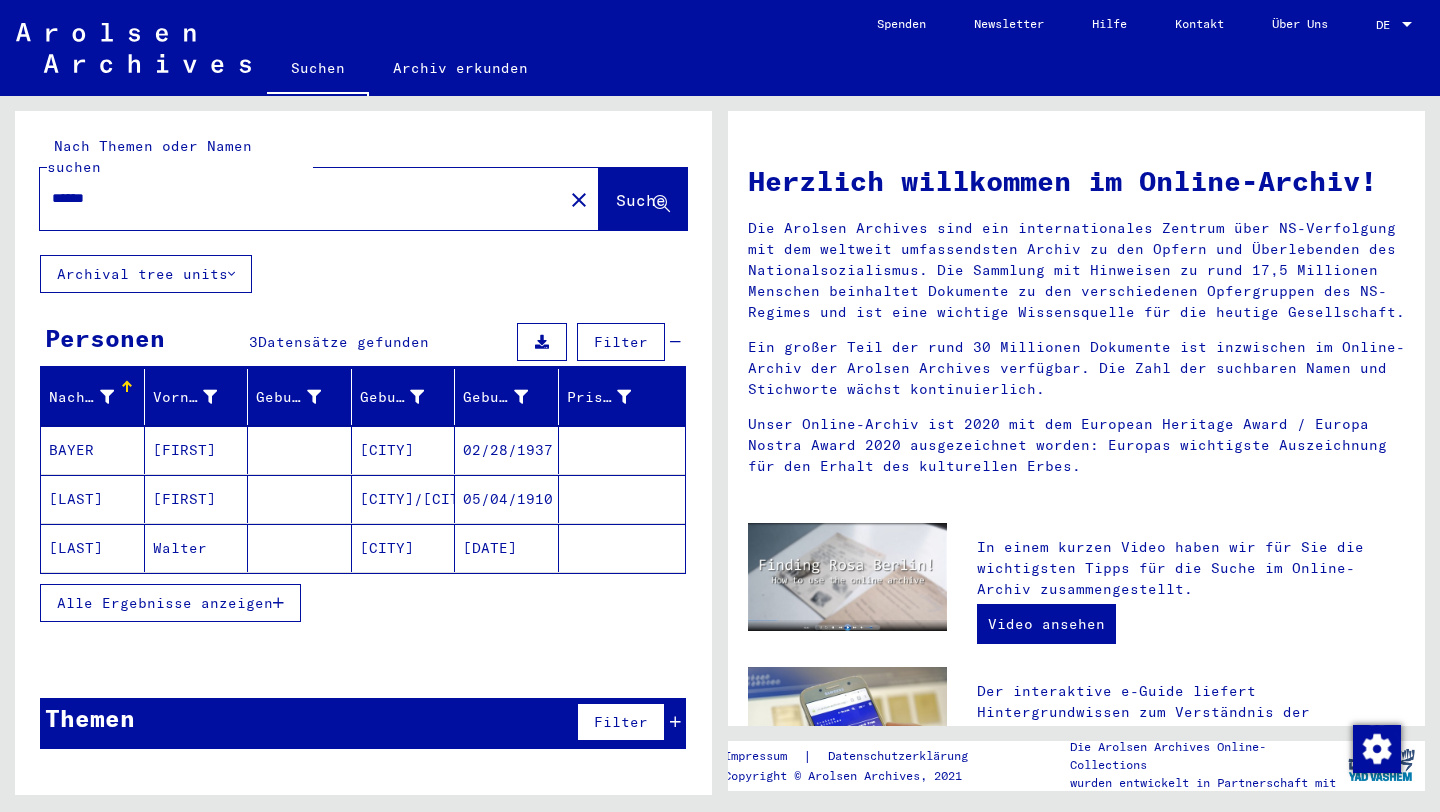 click on "[CITY]" at bounding box center (404, 499) 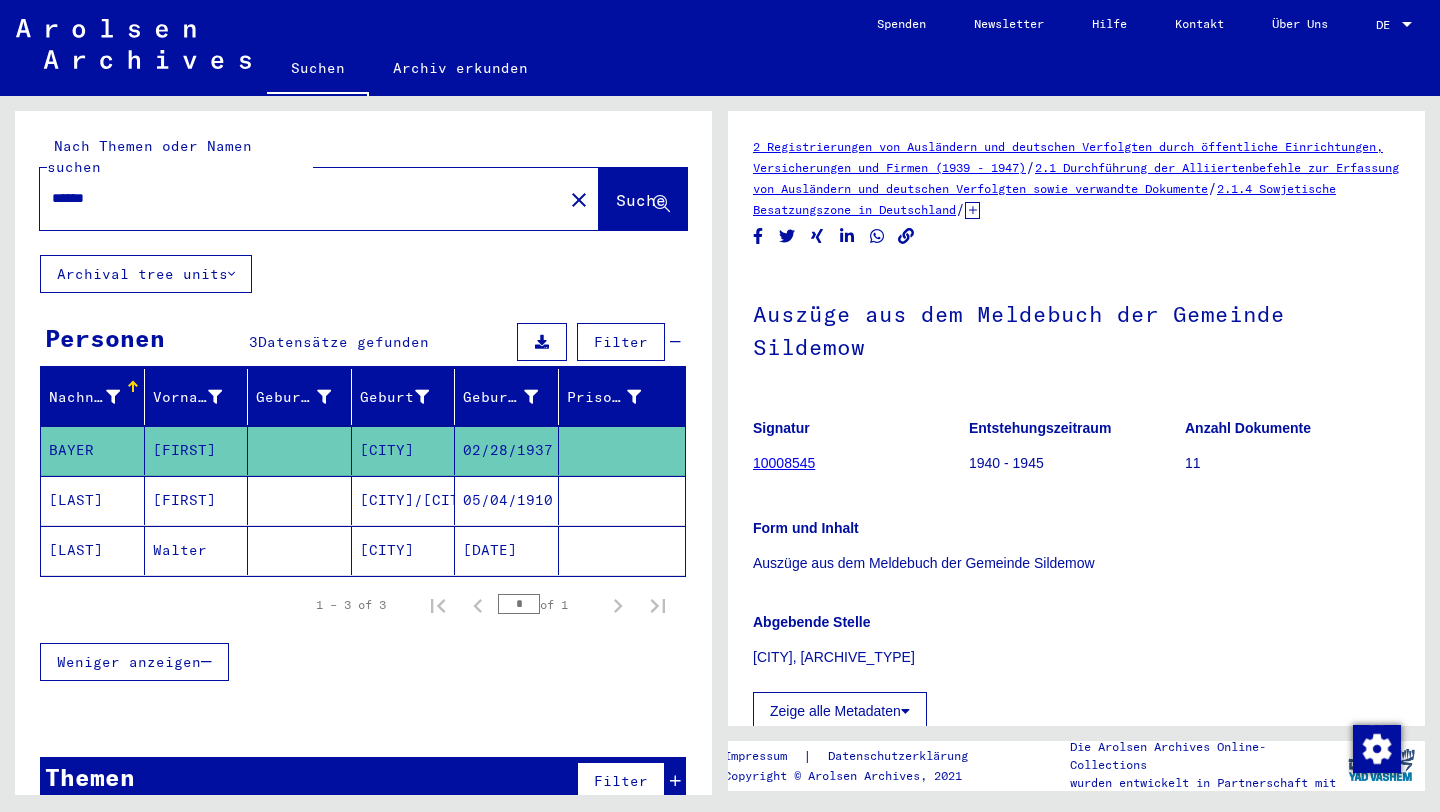 scroll, scrollTop: 0, scrollLeft: 0, axis: both 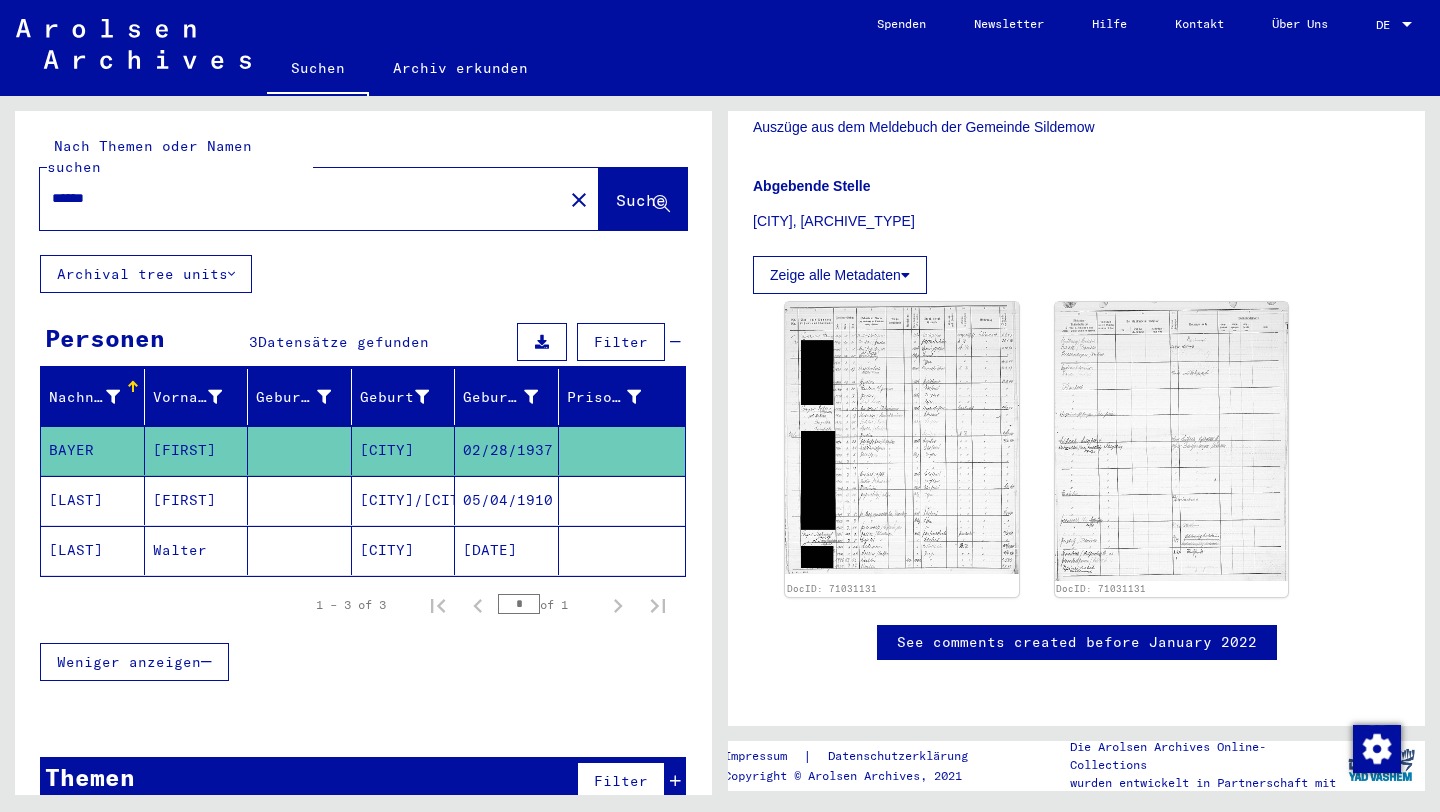 click on "[DATE]" 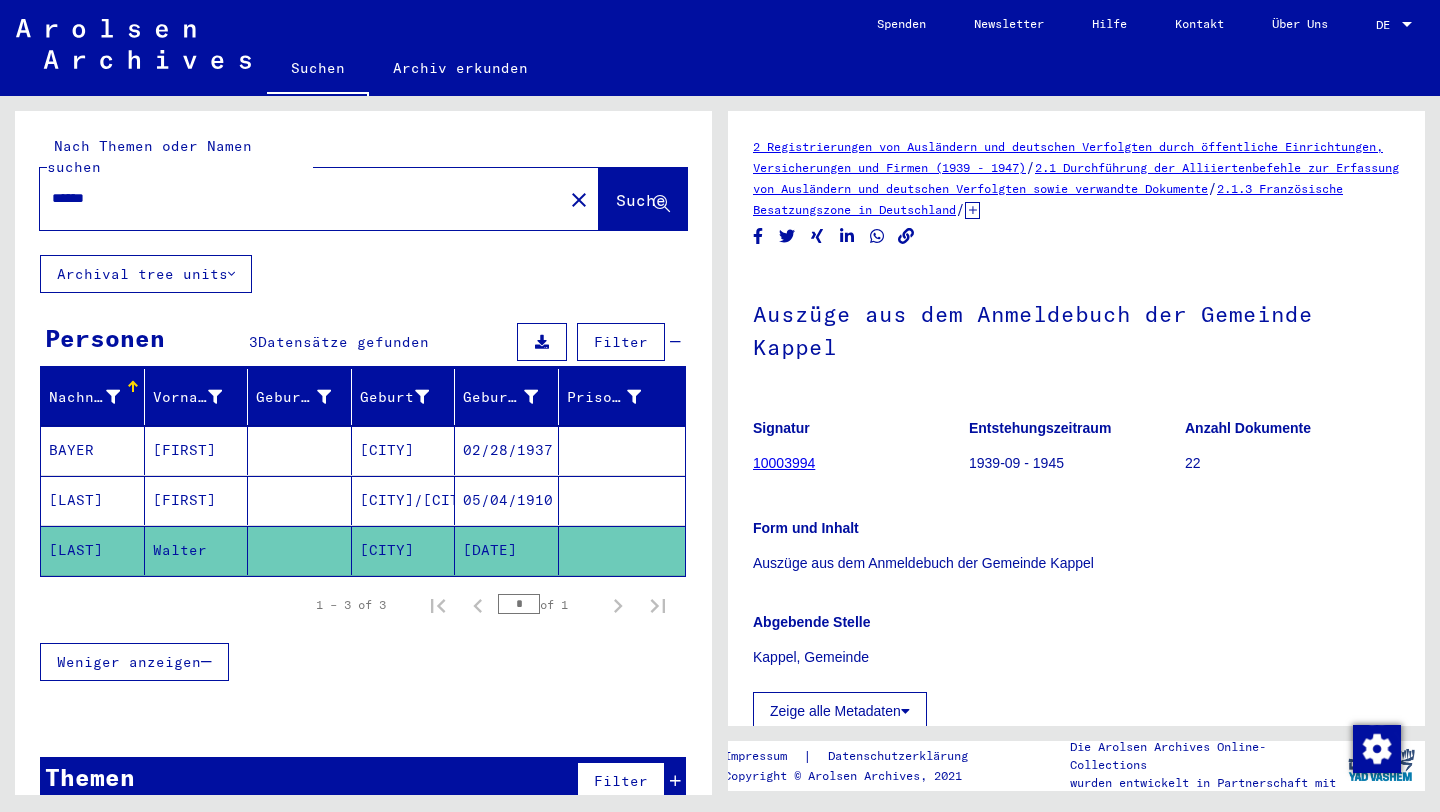 scroll, scrollTop: 0, scrollLeft: 0, axis: both 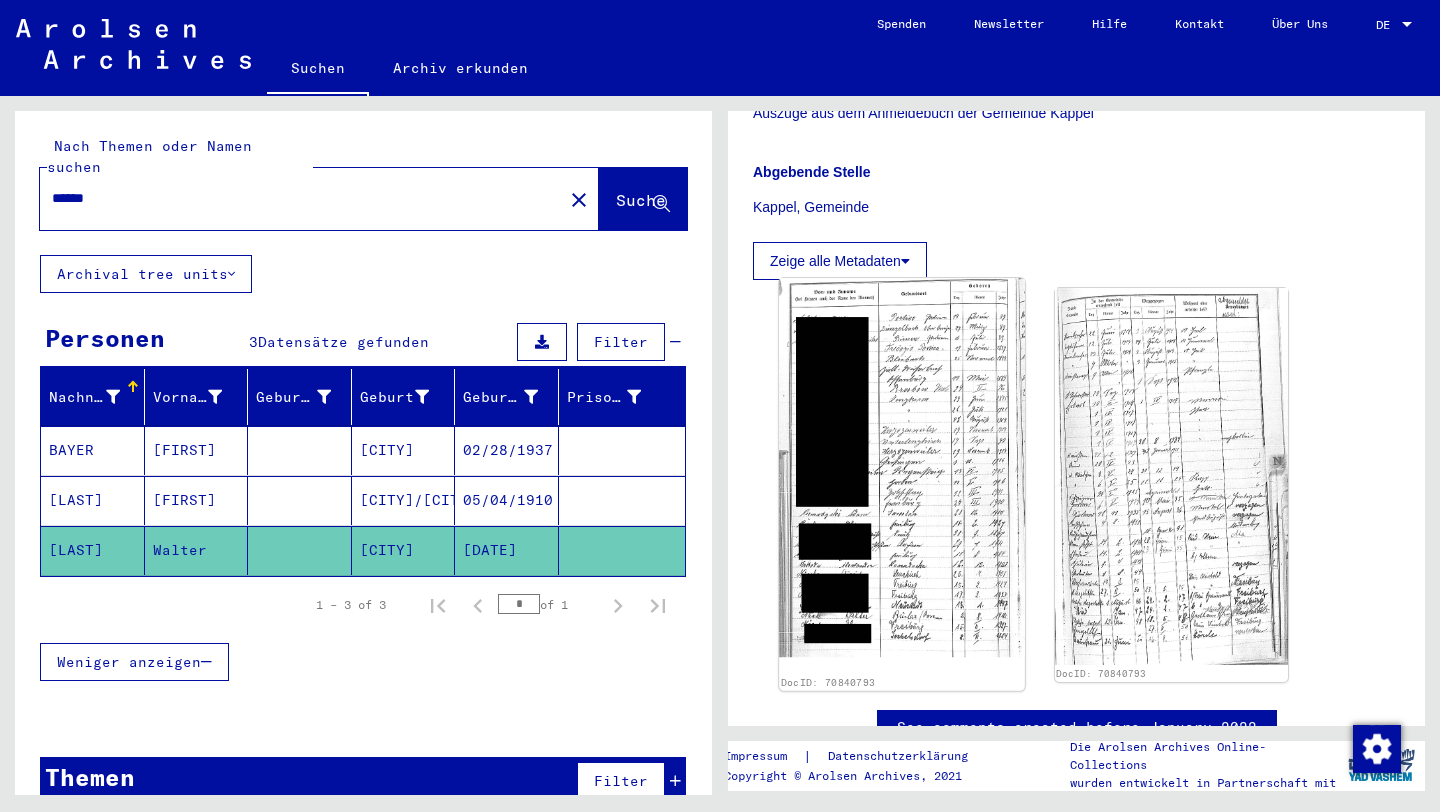 click 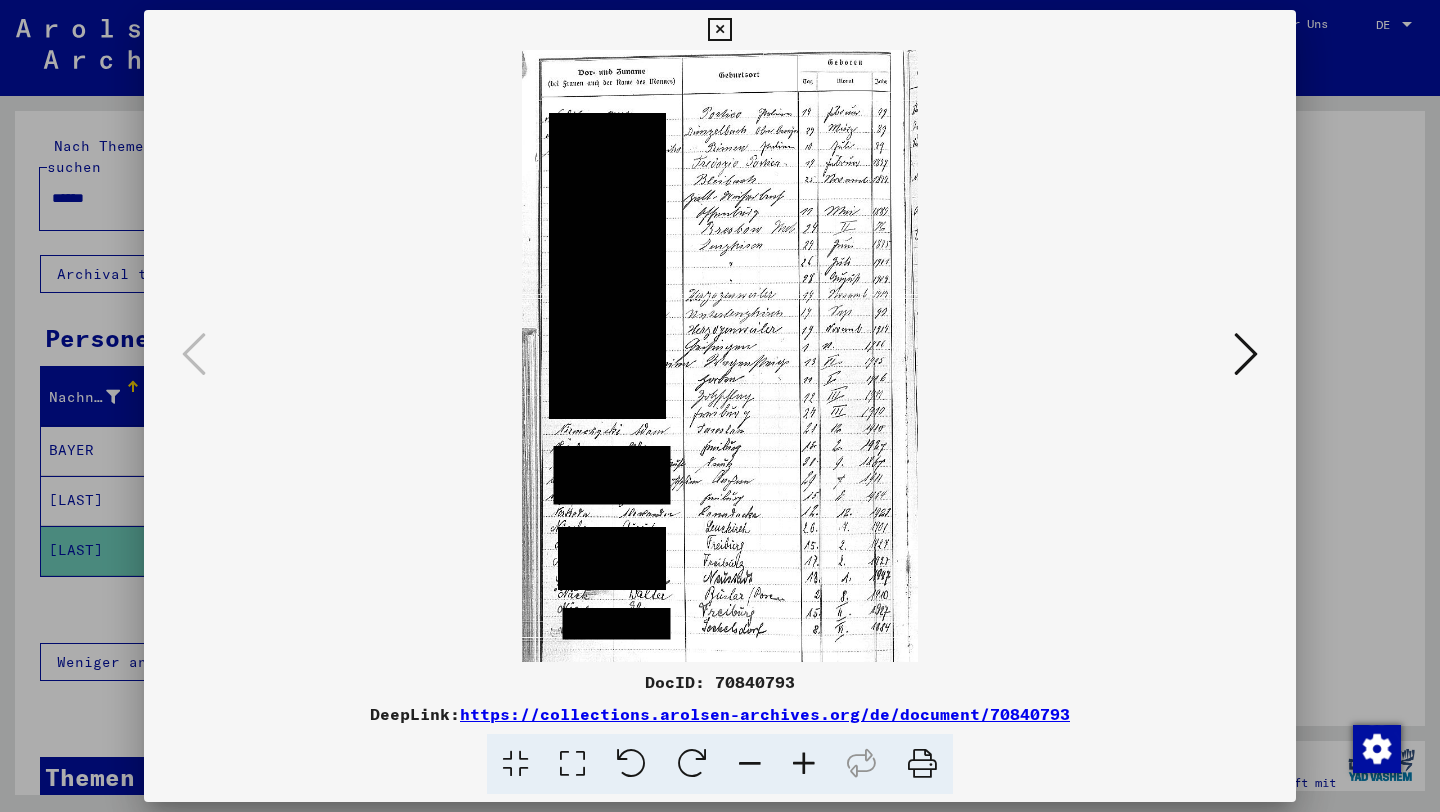 click at bounding box center (720, 356) 